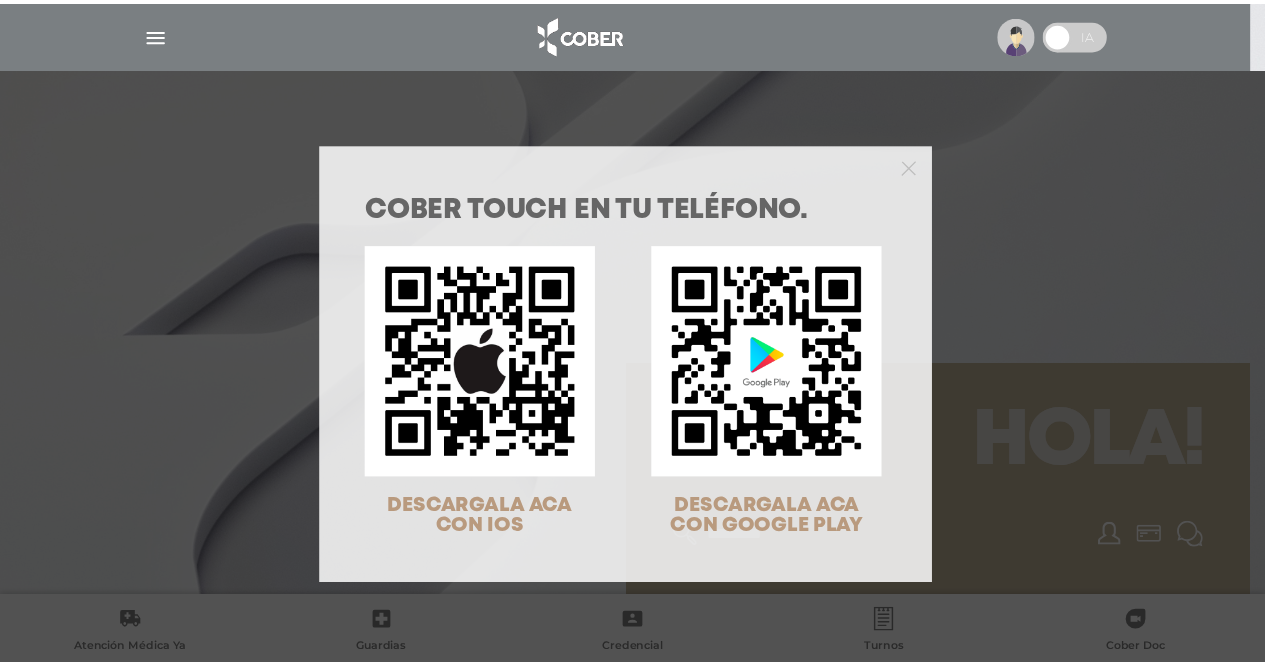 scroll, scrollTop: 0, scrollLeft: 0, axis: both 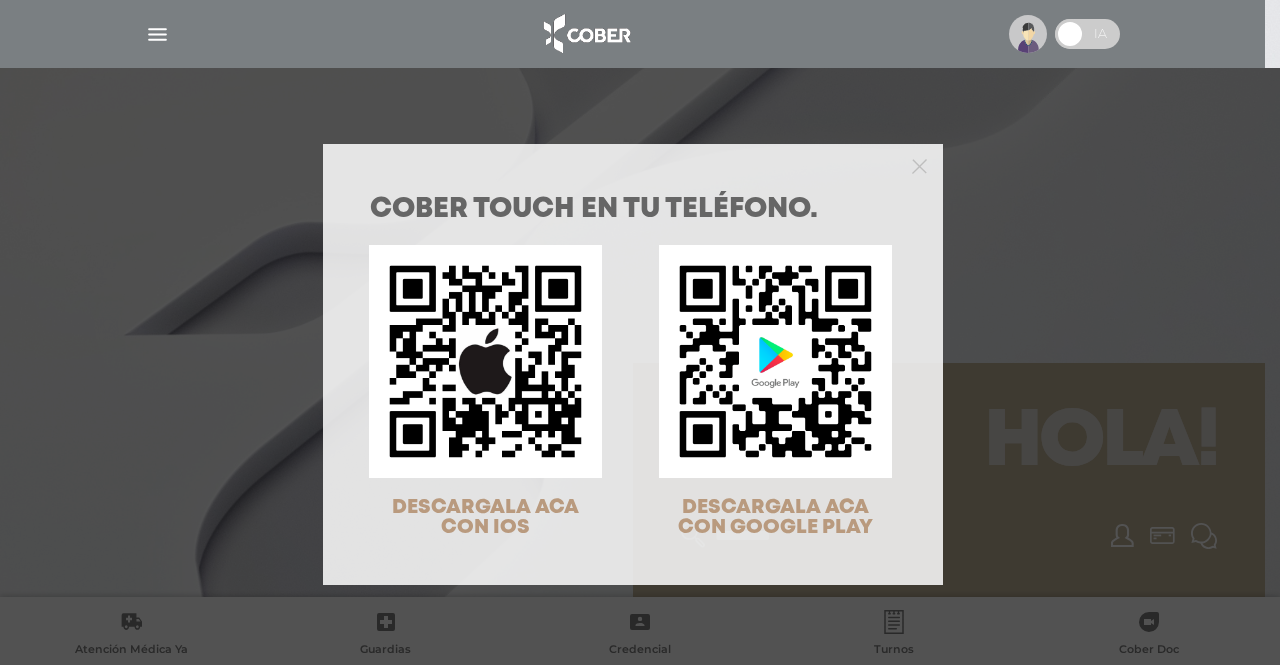 click on "COBER TOUCH en tu teléfono.
DESCARGALA ACA CON IOS
DESCARGALA ACA CON GOOGLE PLAY" at bounding box center (640, 332) 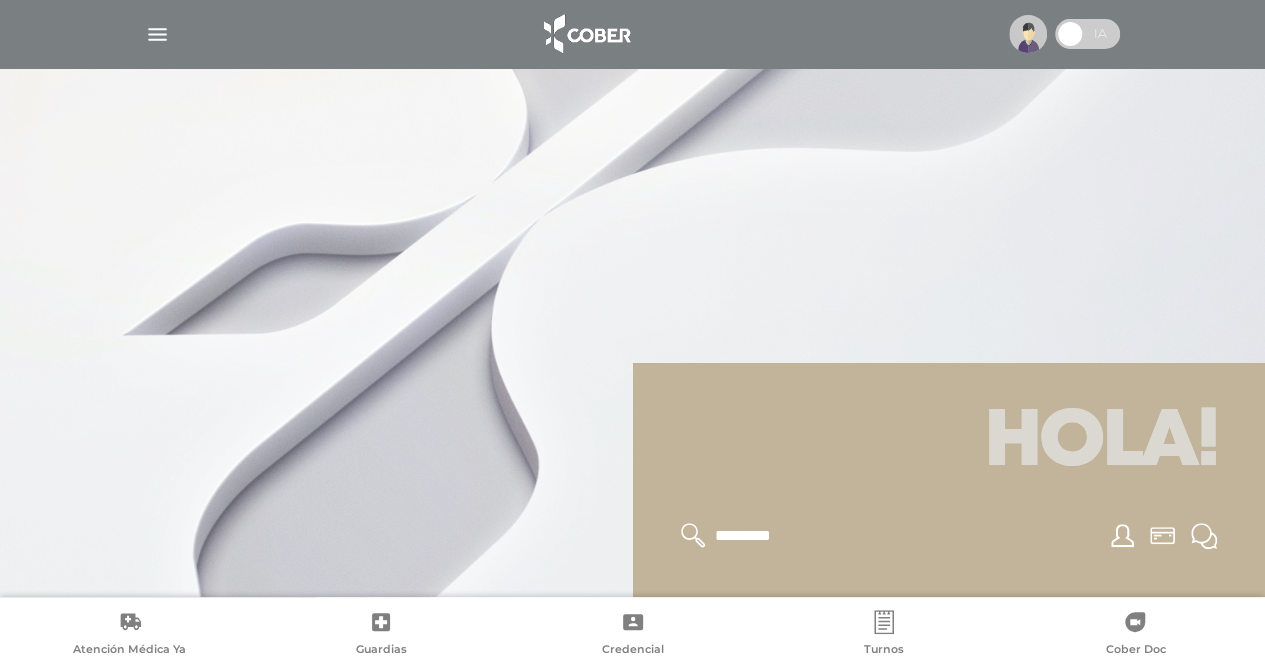 click at bounding box center (1028, 34) 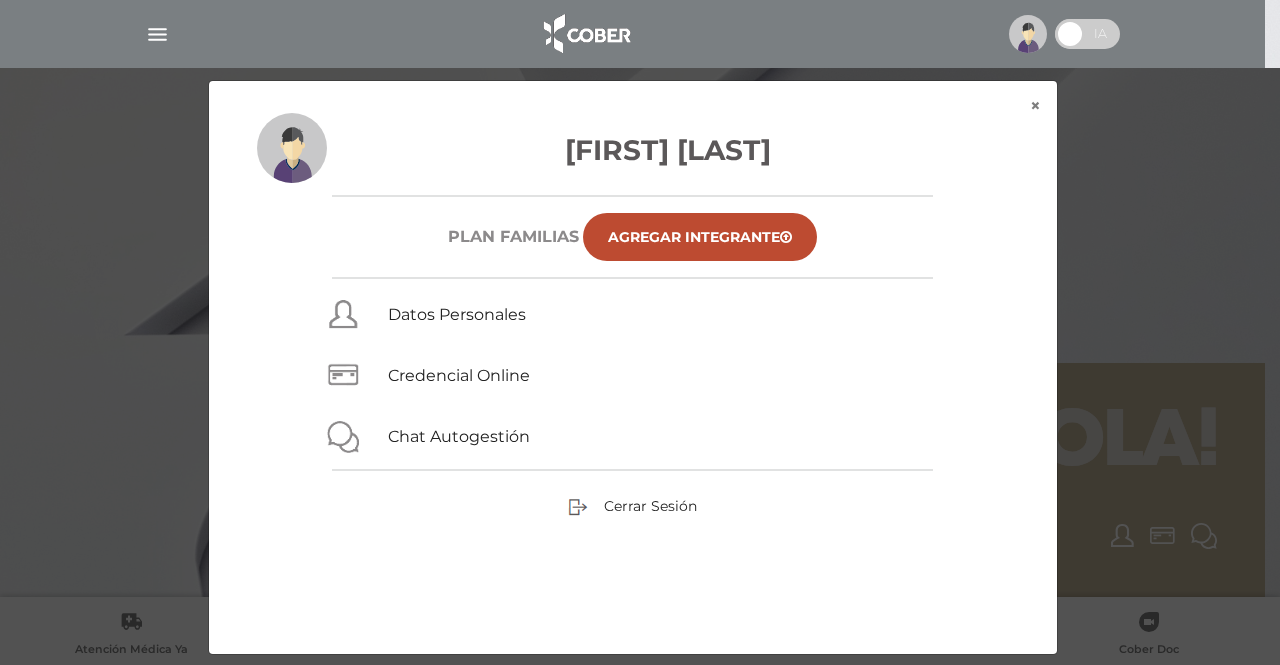 click at bounding box center [1028, 34] 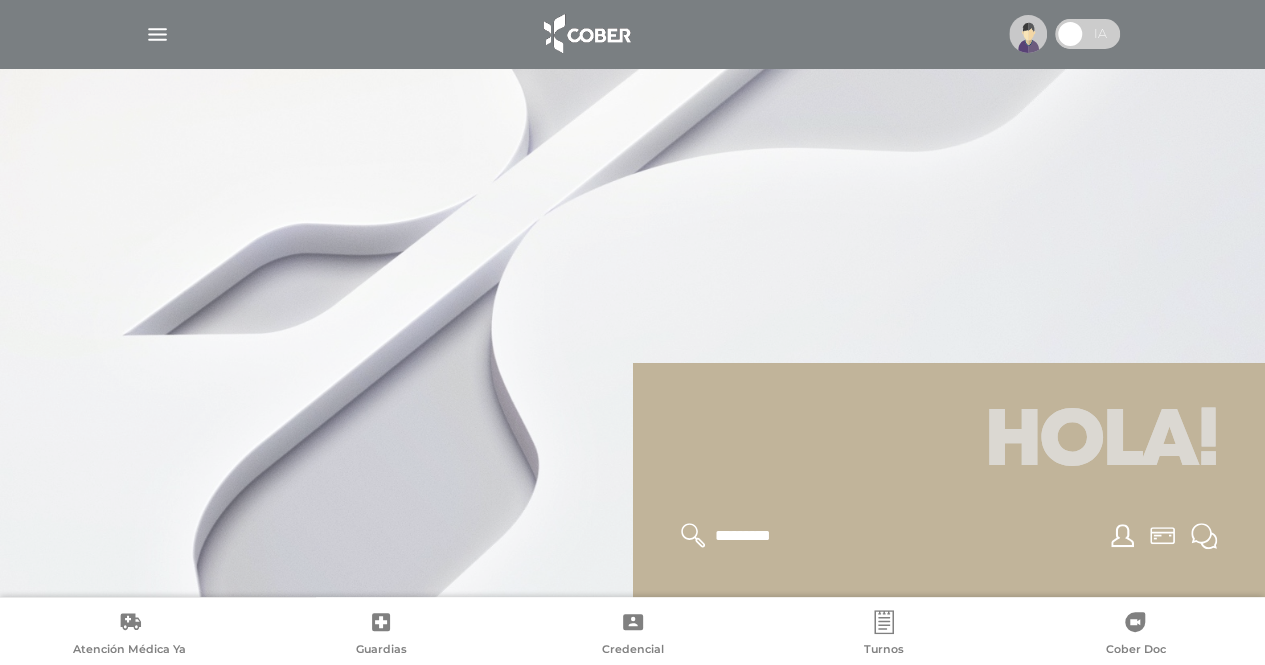click at bounding box center (633, 34) 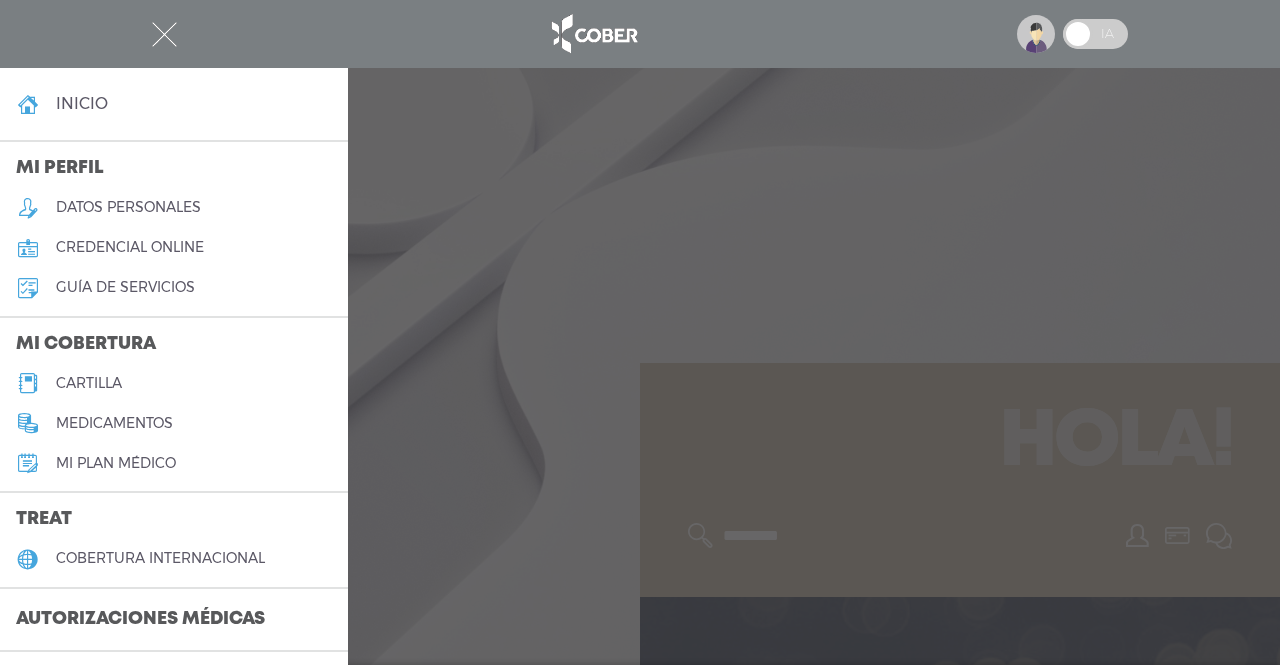 click on "Autorizaciones médicas" at bounding box center (140, 620) 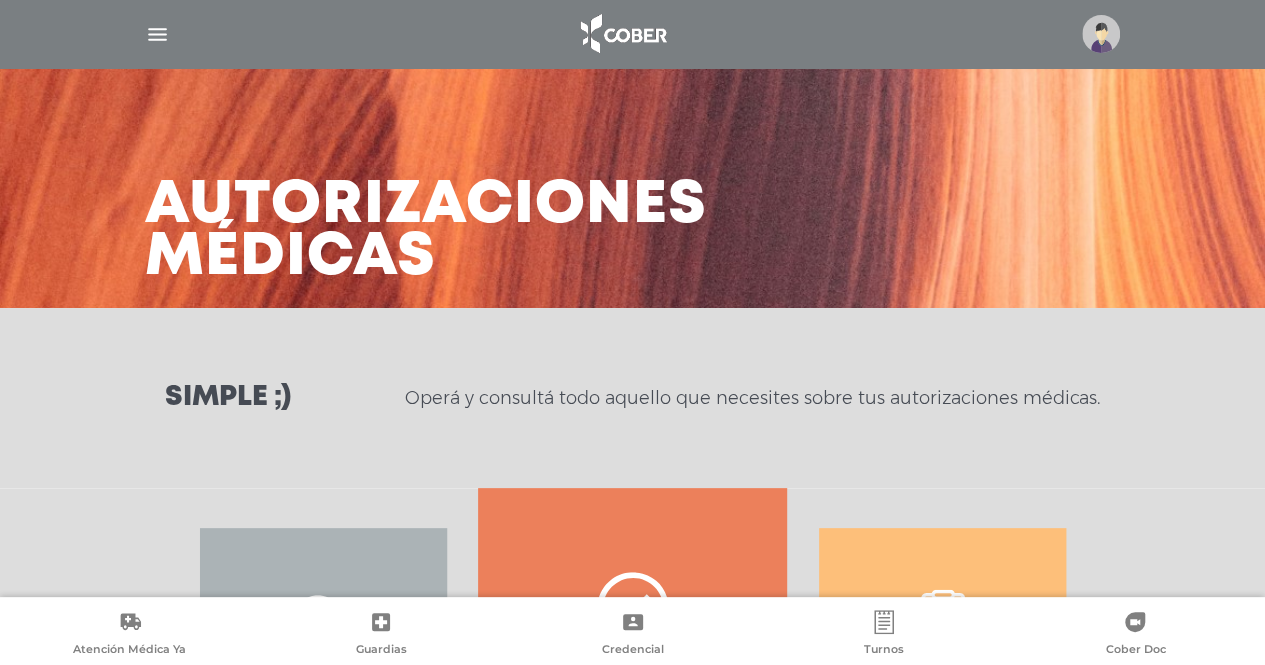 scroll, scrollTop: 338, scrollLeft: 0, axis: vertical 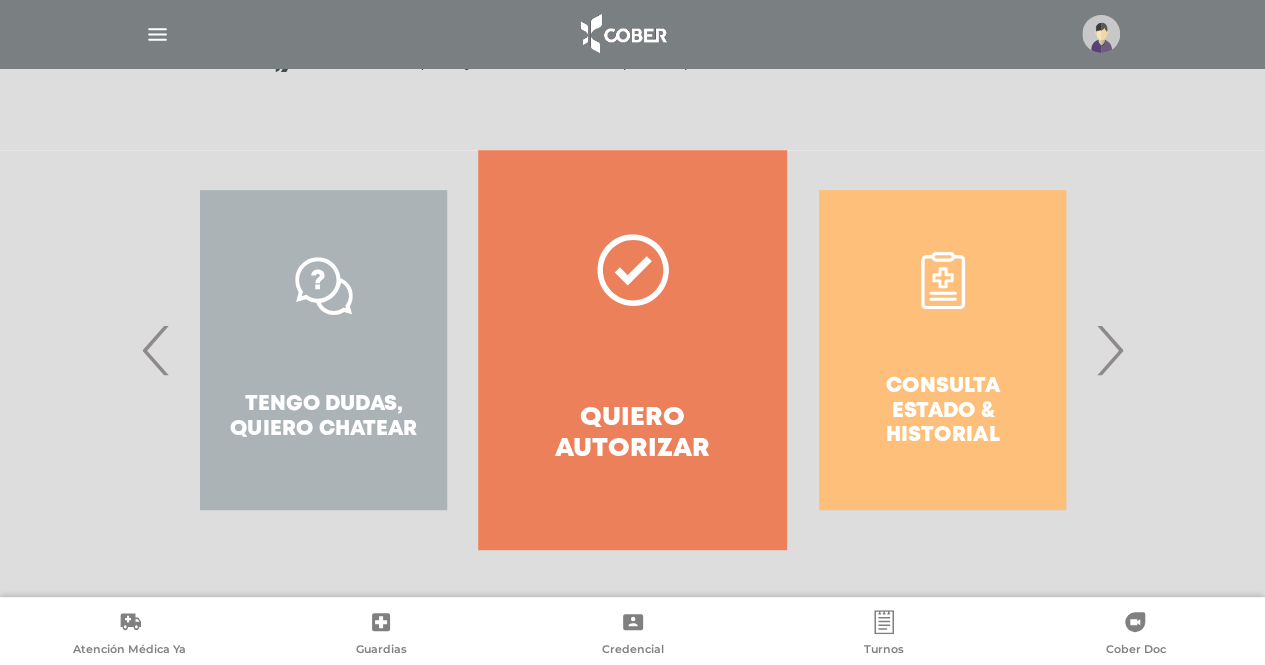 click on "›" at bounding box center (1109, 350) 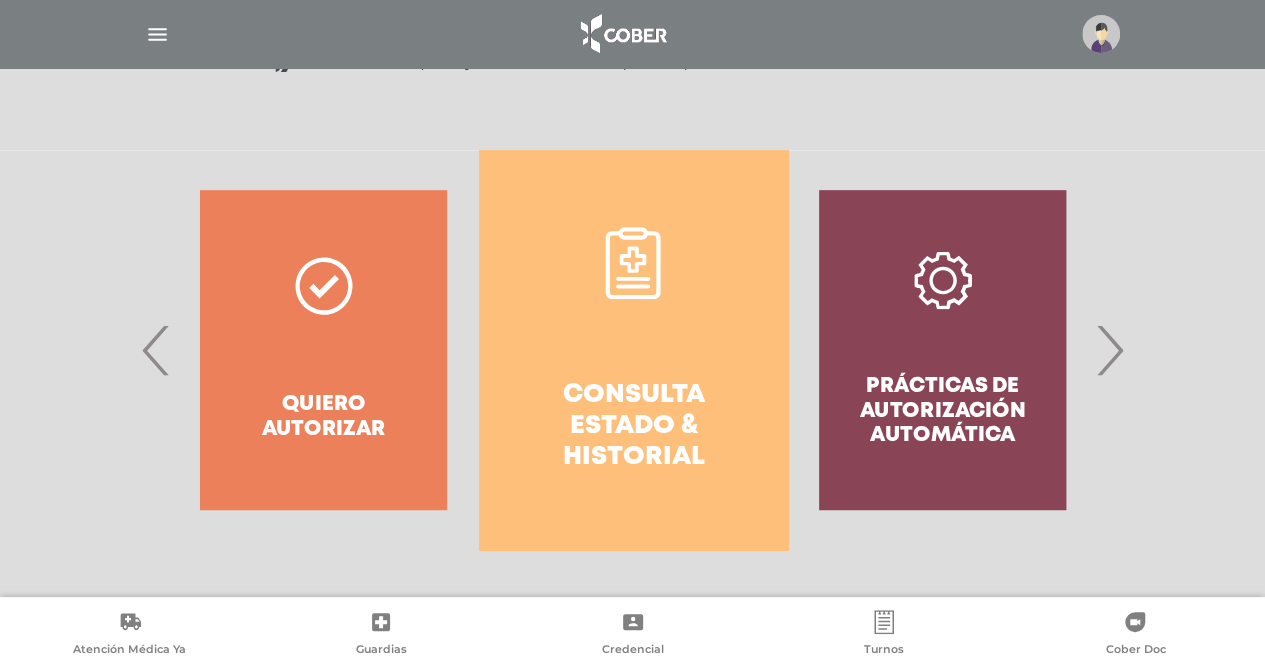 click on "Consulta estado & historial" at bounding box center (633, 350) 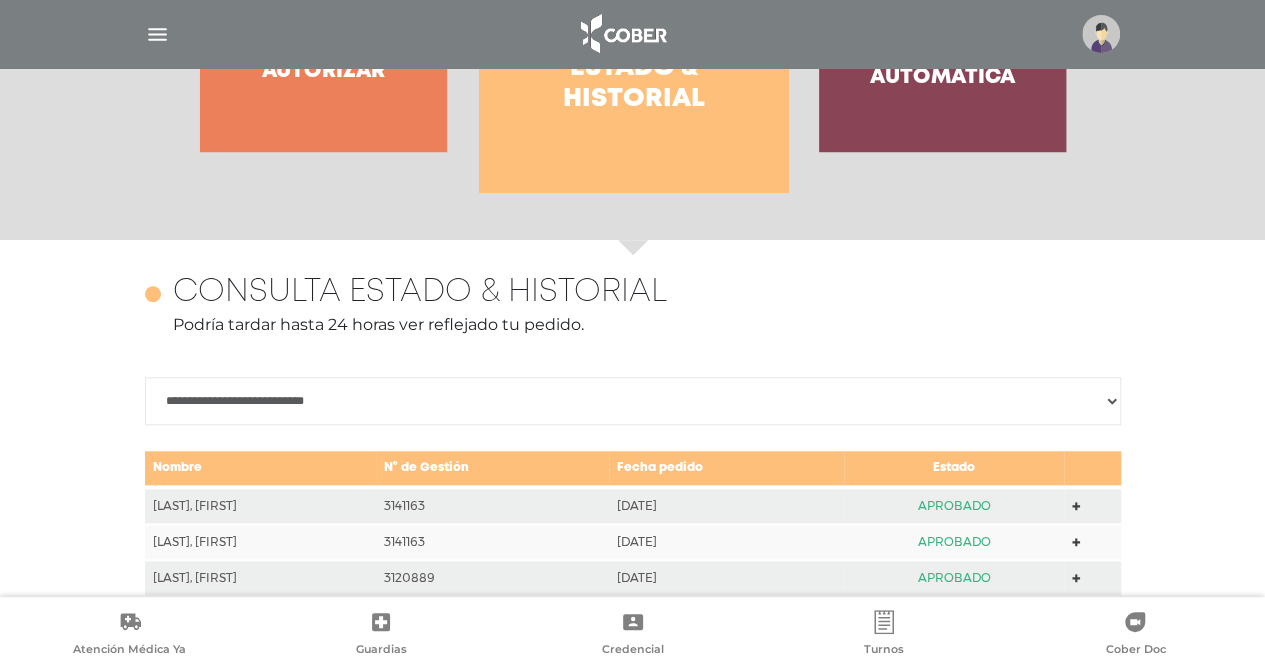 scroll, scrollTop: 888, scrollLeft: 0, axis: vertical 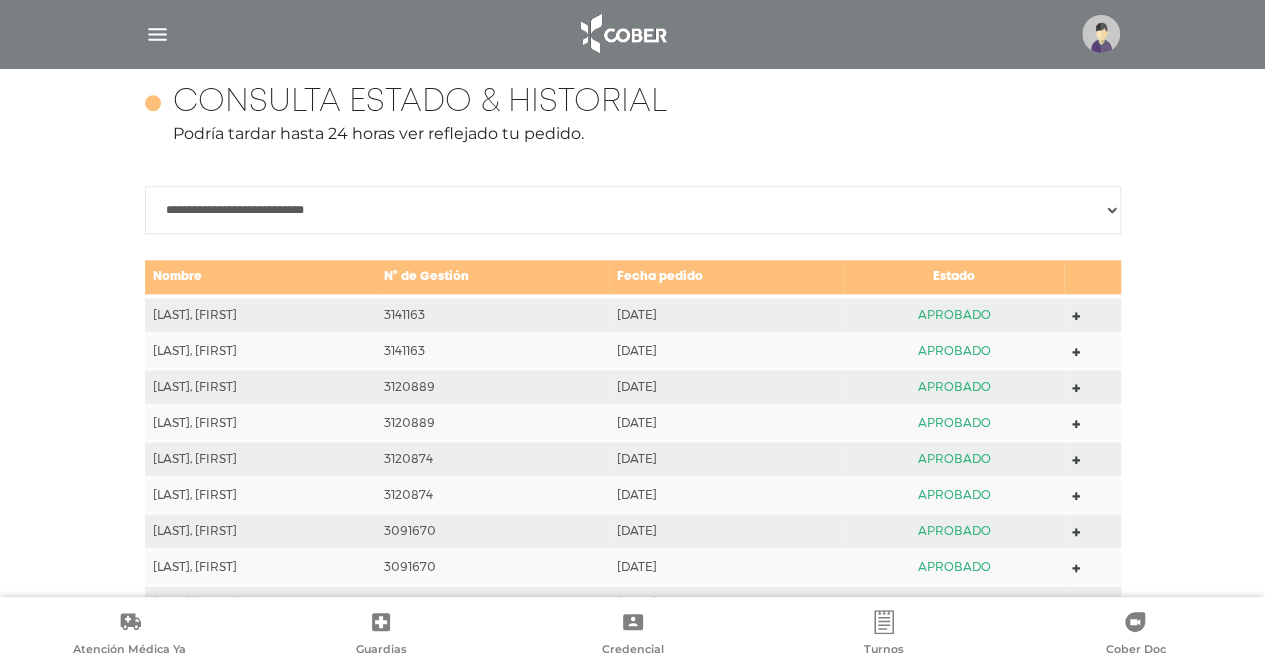 click 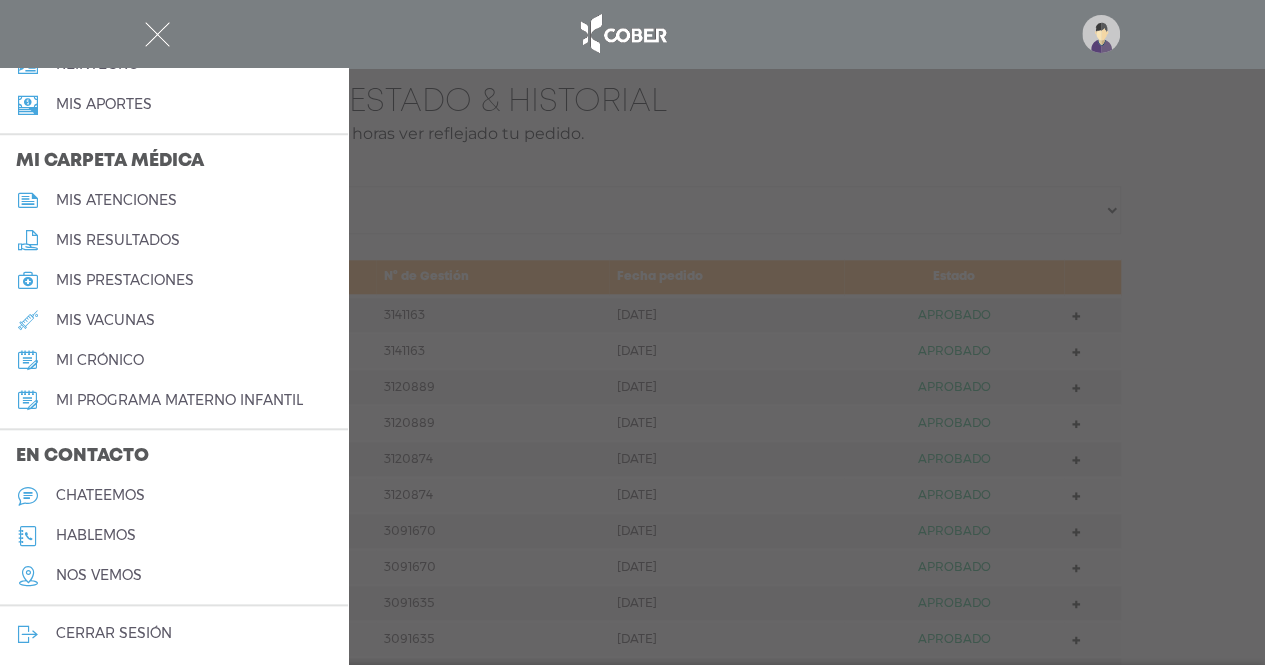 scroll, scrollTop: 875, scrollLeft: 0, axis: vertical 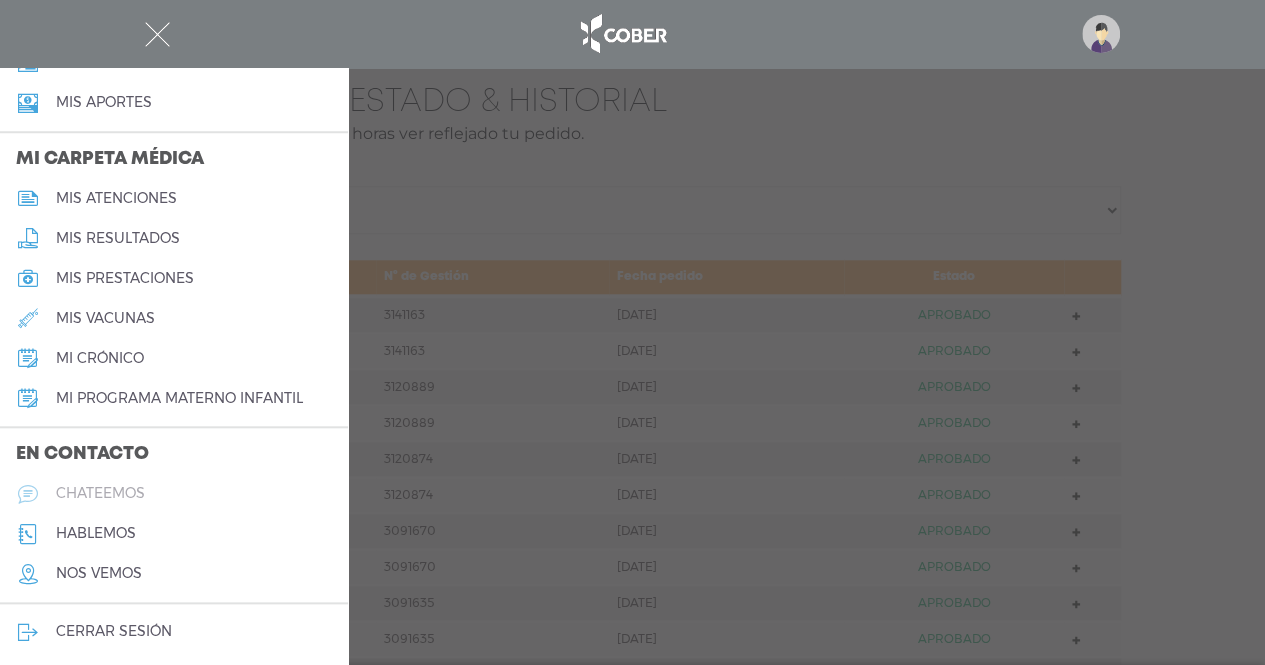 click on "chateemos" at bounding box center [100, 493] 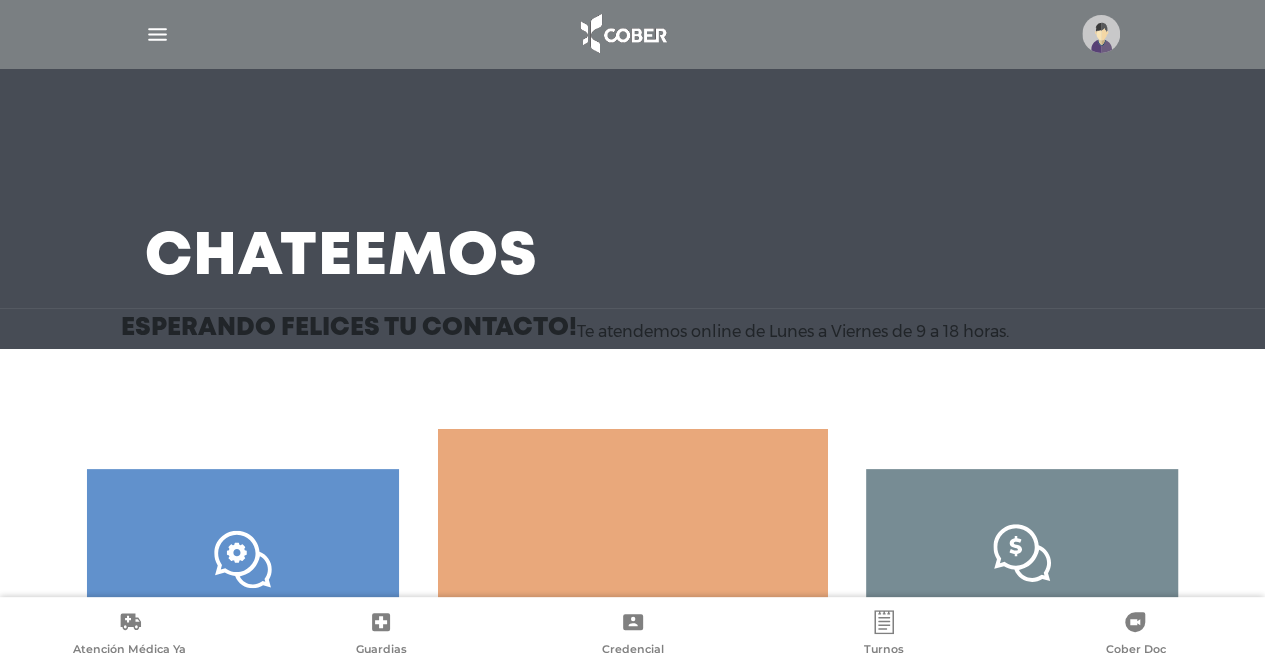 scroll, scrollTop: 232, scrollLeft: 0, axis: vertical 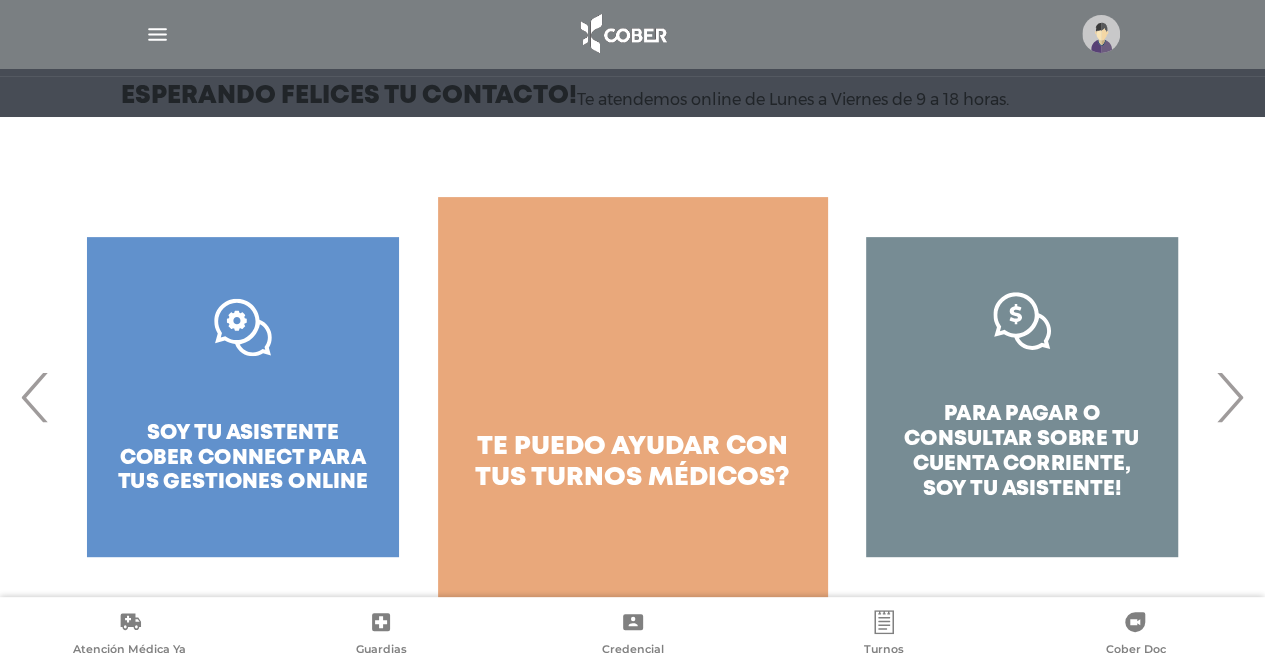 click on "‹" at bounding box center (35, 397) 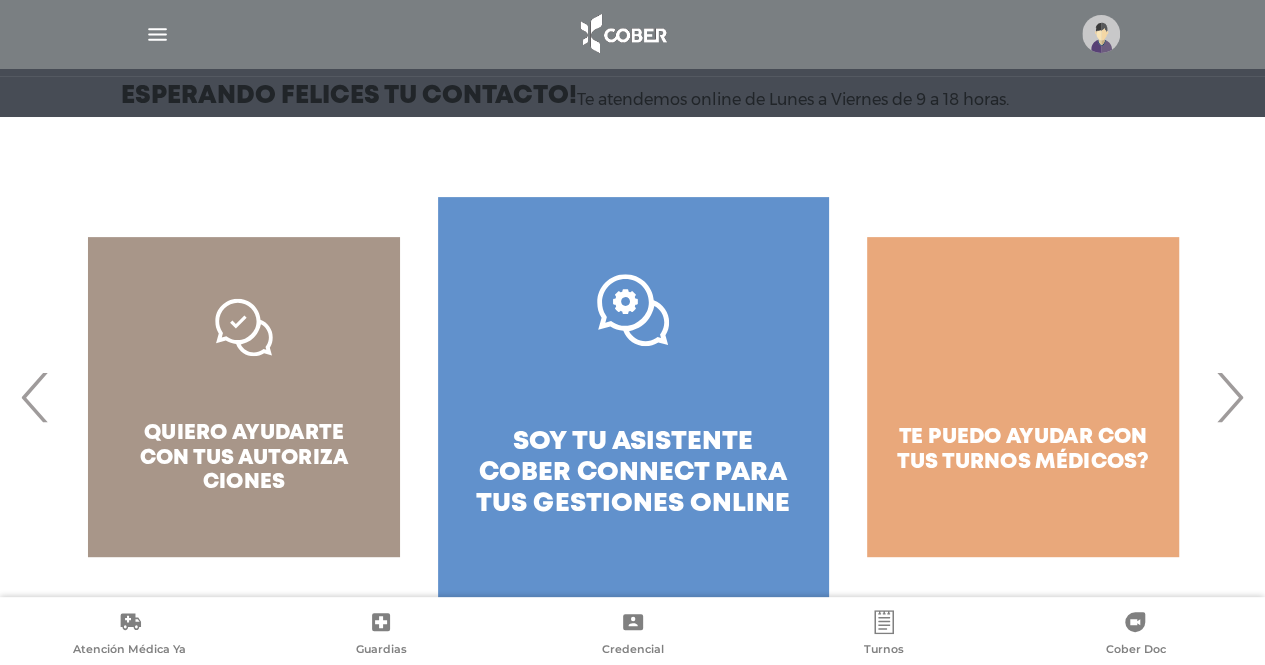 click on ".st0{fill:#FFFFFF;}
soy tu asistente cober connect para tus
gestiones online" at bounding box center (633, 397) 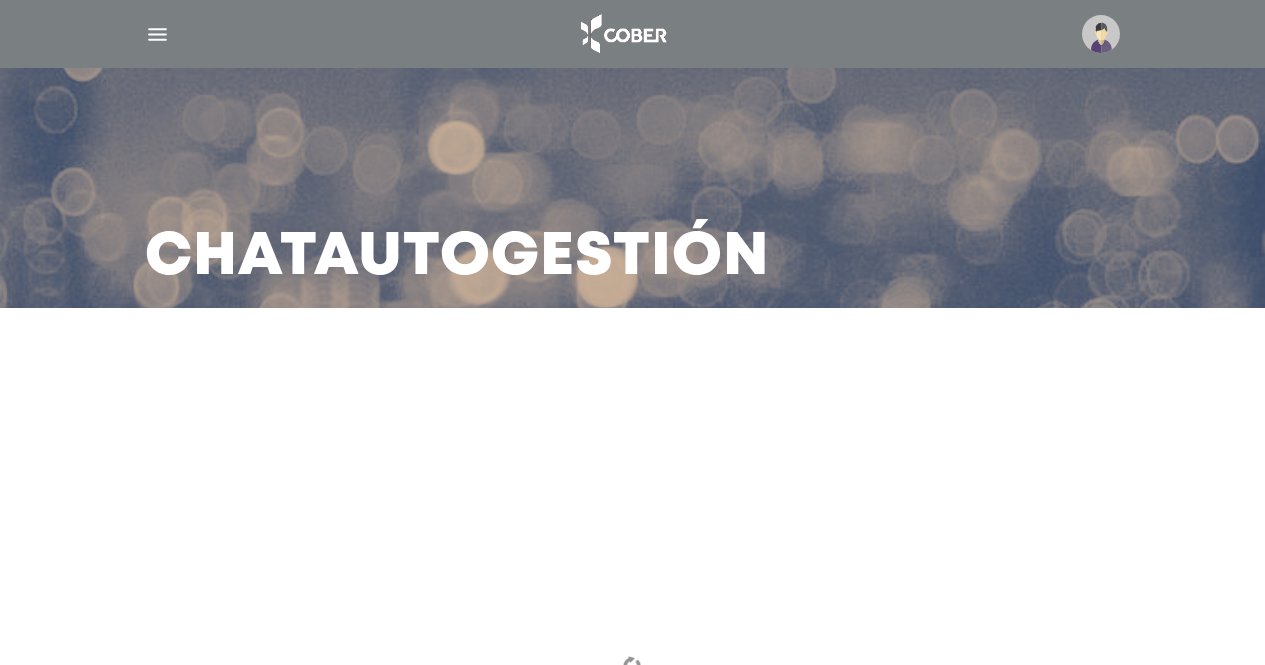 scroll, scrollTop: 0, scrollLeft: 0, axis: both 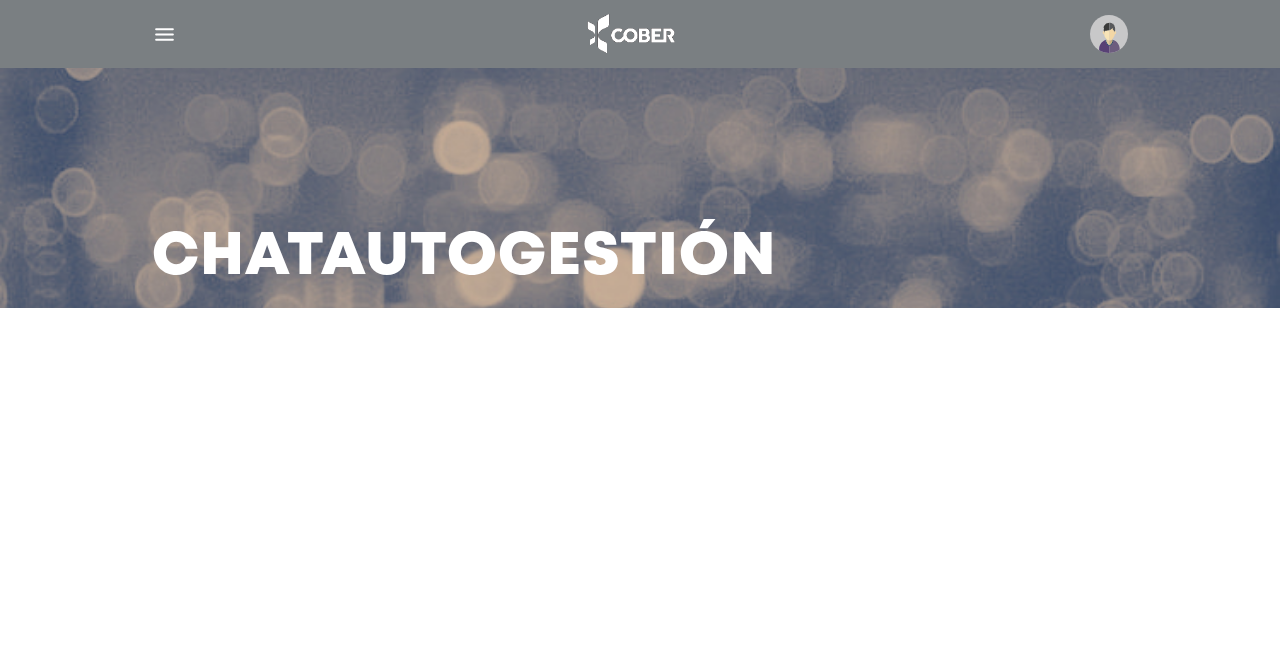 click on "Chat  Autogestión" at bounding box center [640, 188] 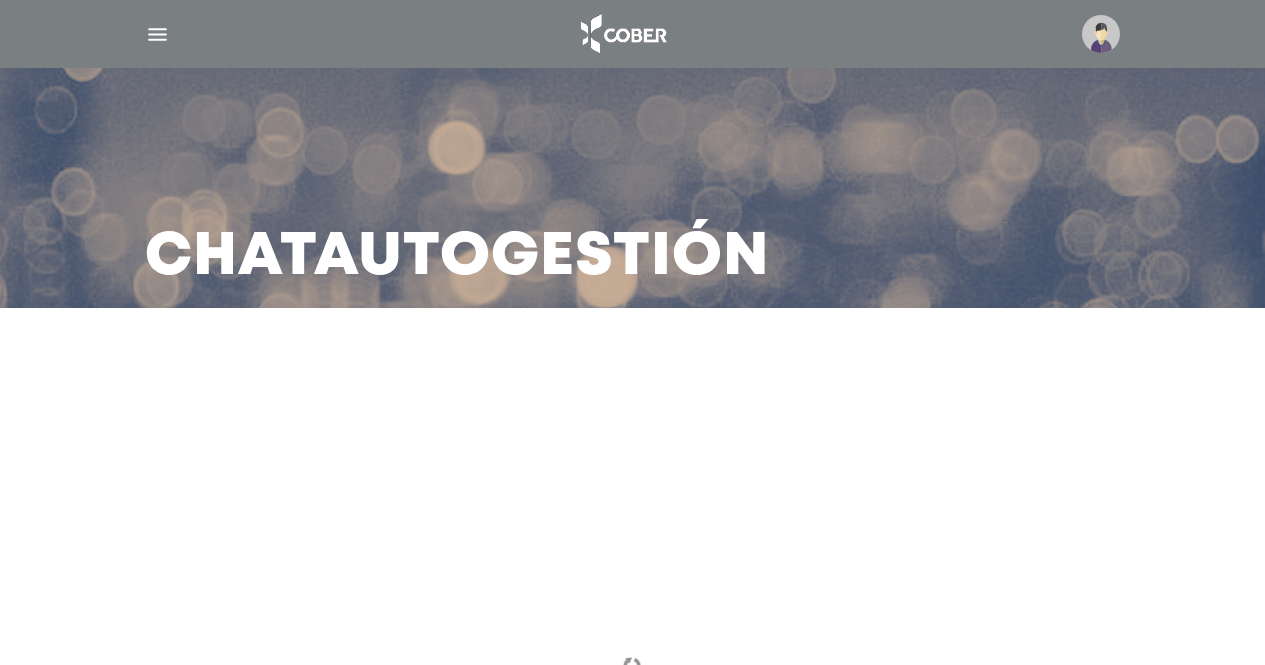 scroll, scrollTop: 0, scrollLeft: 0, axis: both 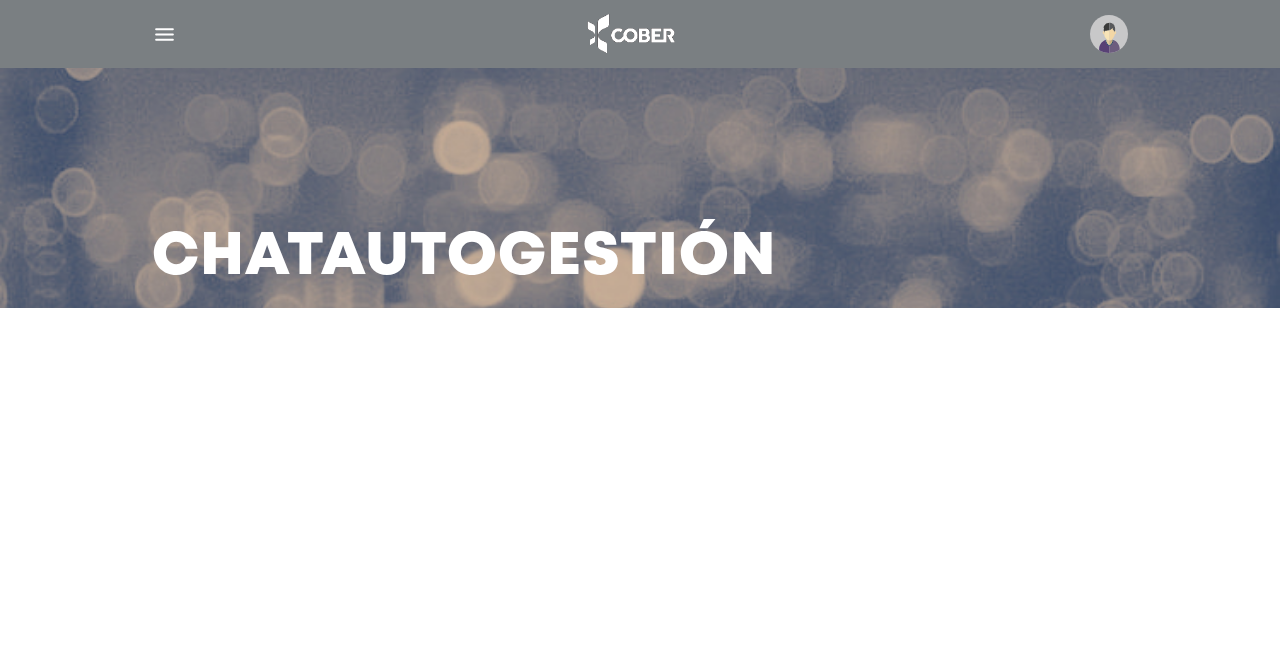 click at bounding box center [640, 34] 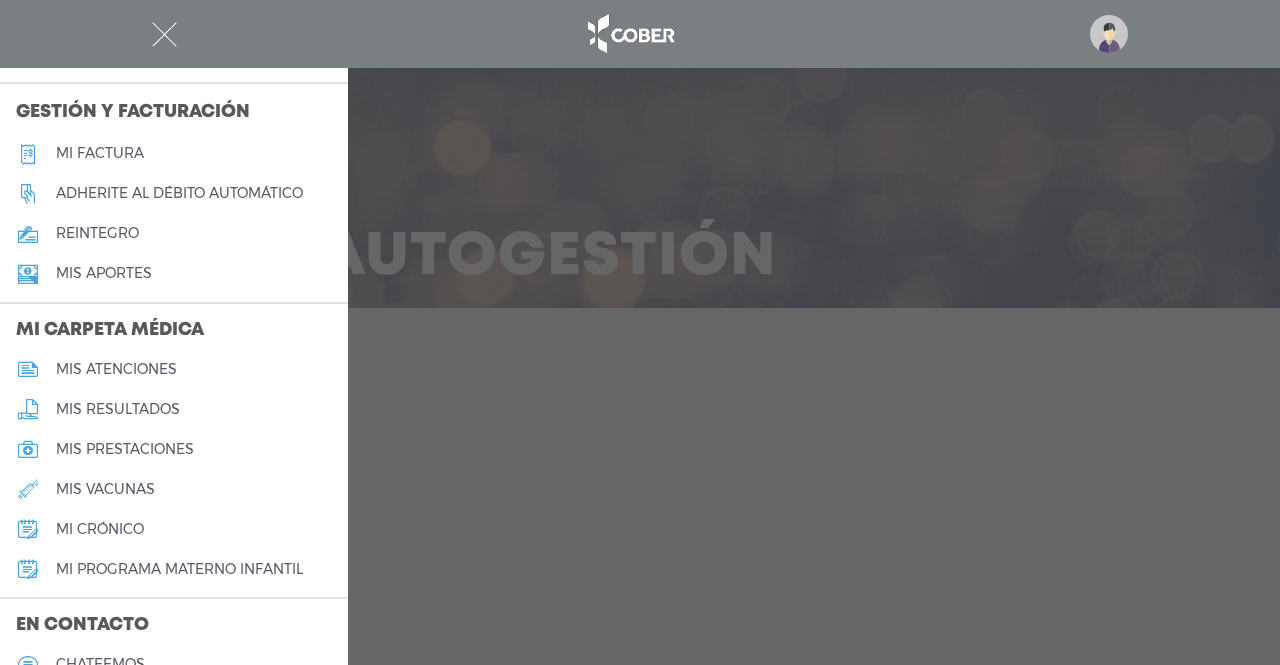 scroll, scrollTop: 877, scrollLeft: 0, axis: vertical 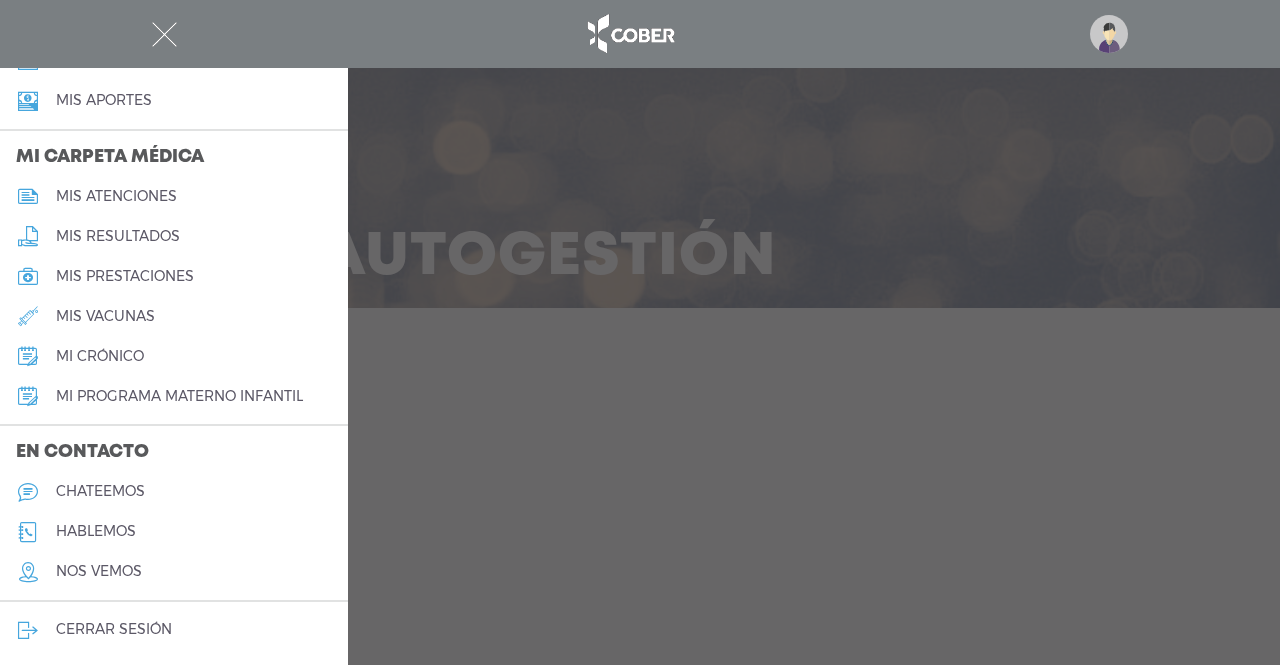 click on "chateemos" at bounding box center (100, 491) 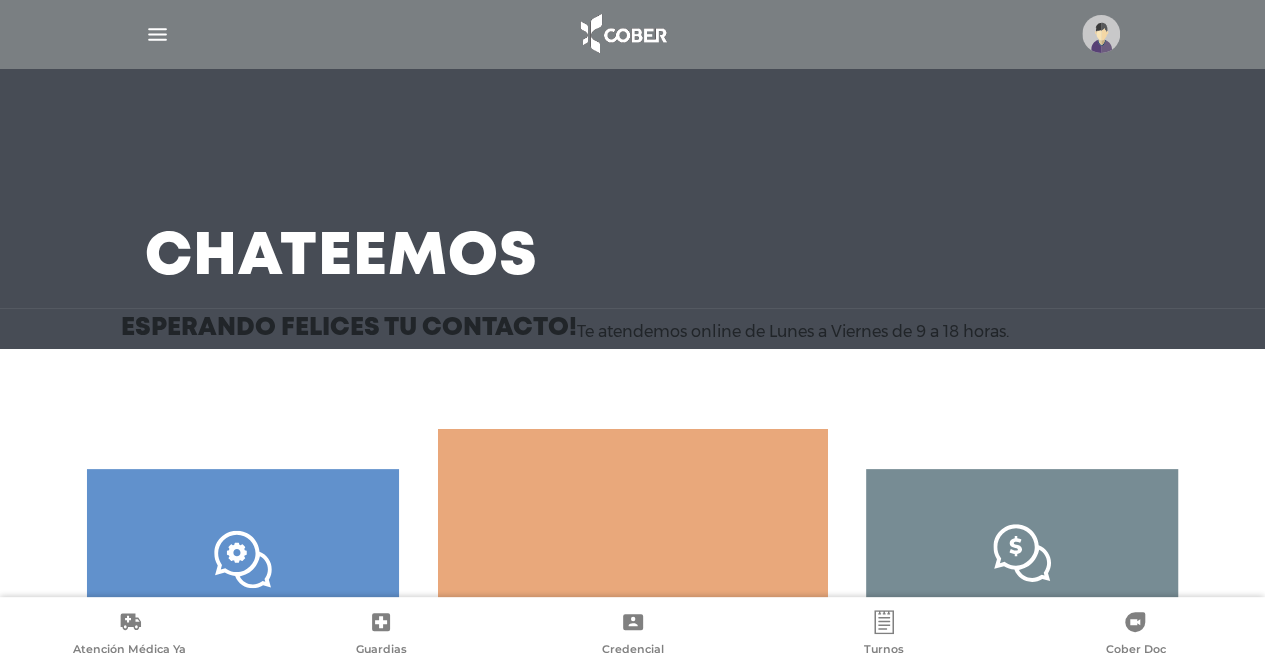 scroll, scrollTop: 232, scrollLeft: 0, axis: vertical 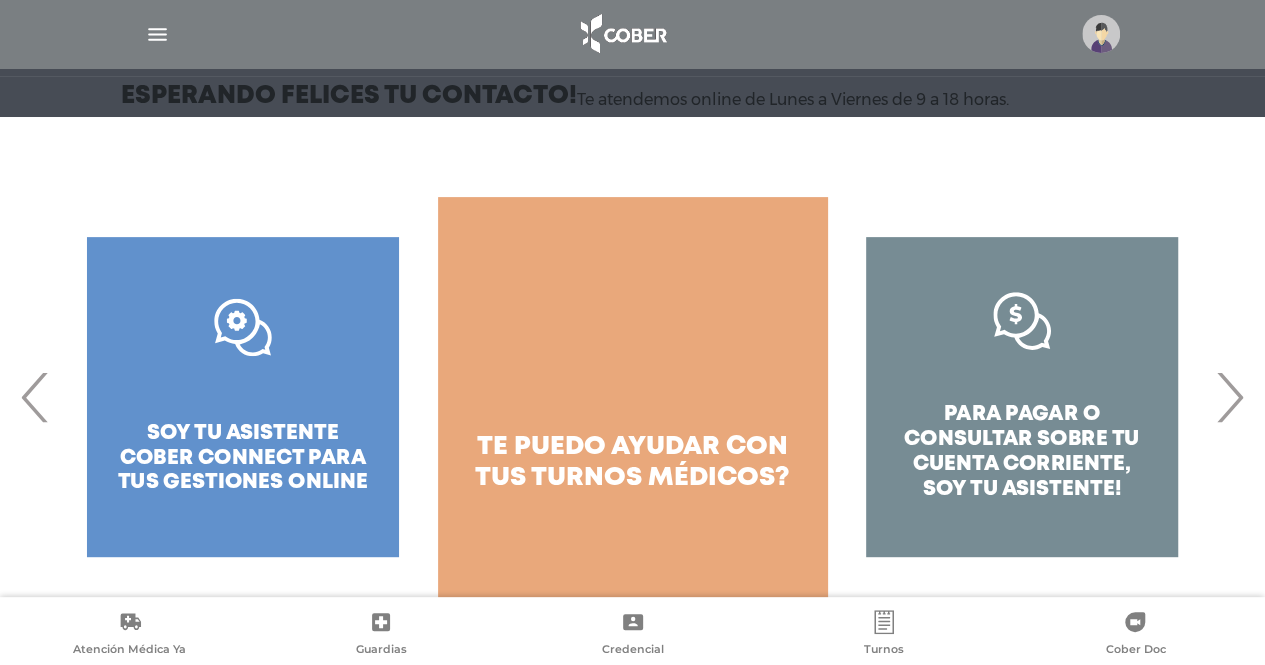 click on ".st0{fill:#FFFFFF;}
soy tu asistente cober connect para tus
gestiones online" at bounding box center (243, 397) 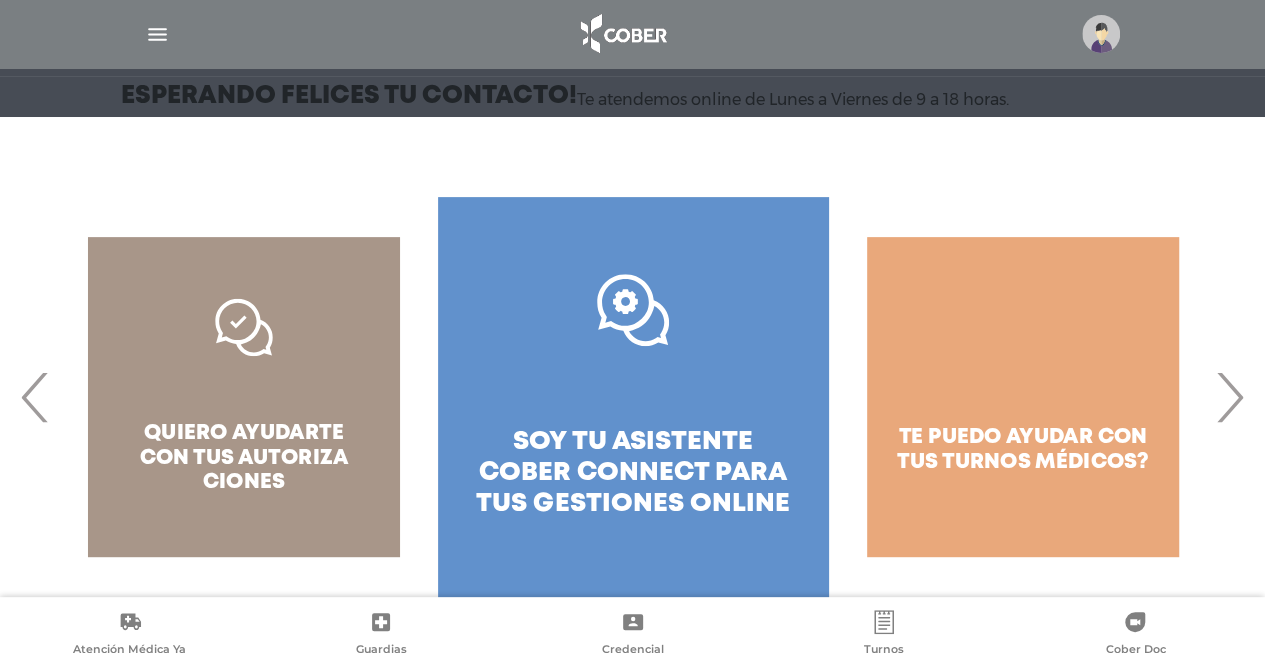 click on ".st0{fill:#FFFFFF;}
soy tu asistente cober connect para tus
gestiones online" at bounding box center (633, 397) 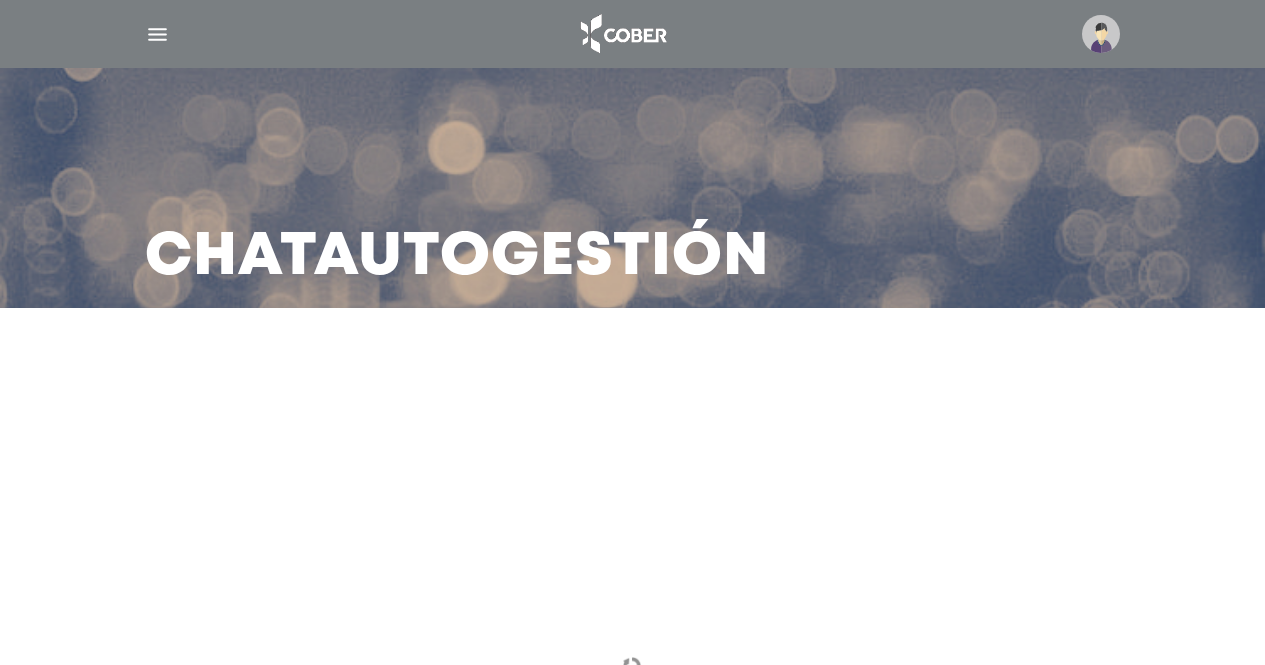 scroll, scrollTop: 0, scrollLeft: 0, axis: both 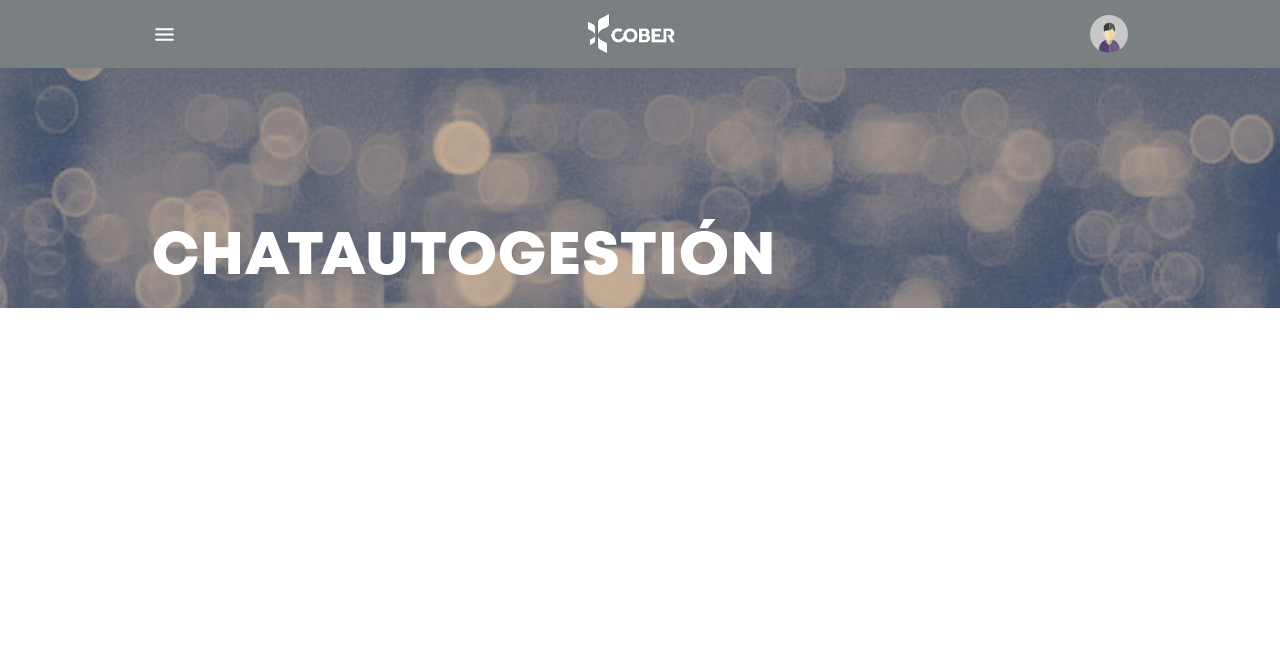 click at bounding box center (1109, 34) 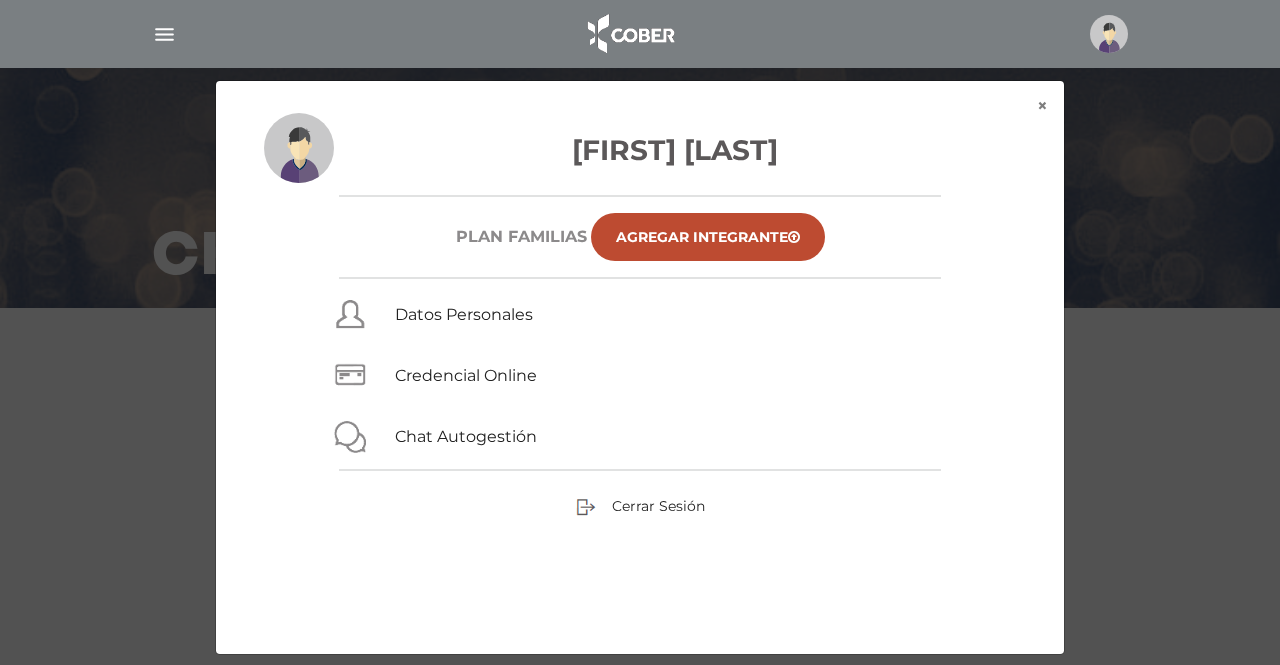 click at bounding box center (1109, 34) 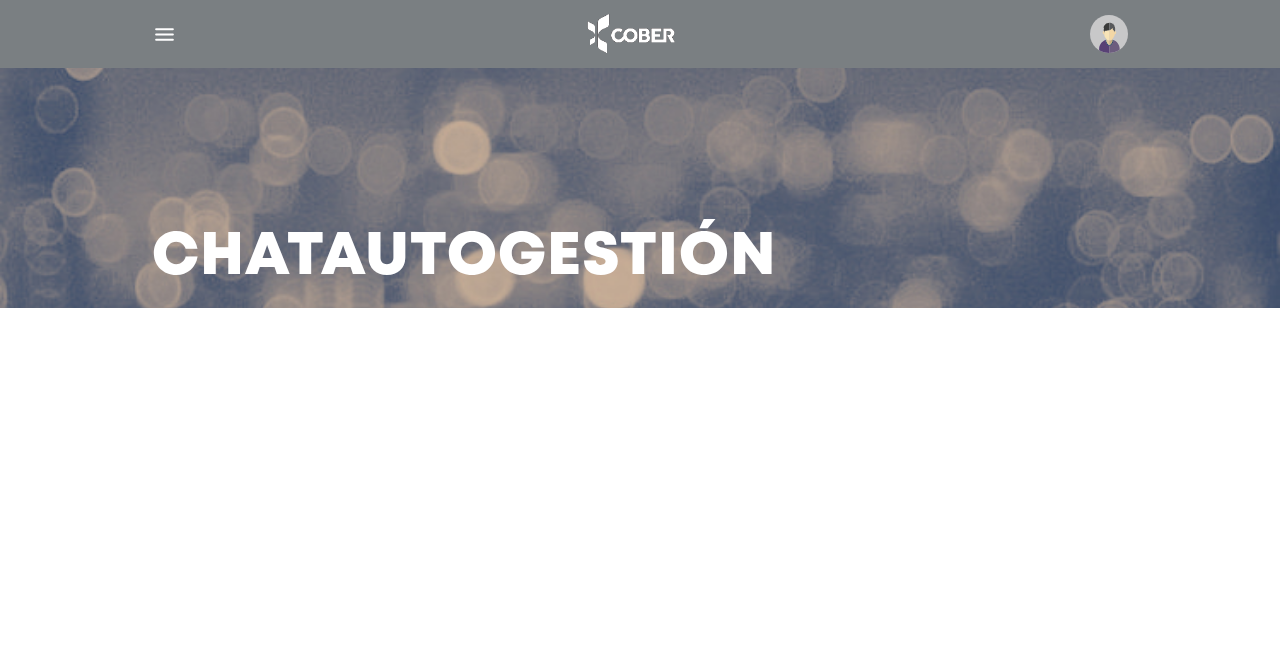 click on "Chat  Autogestión" at bounding box center [640, 332] 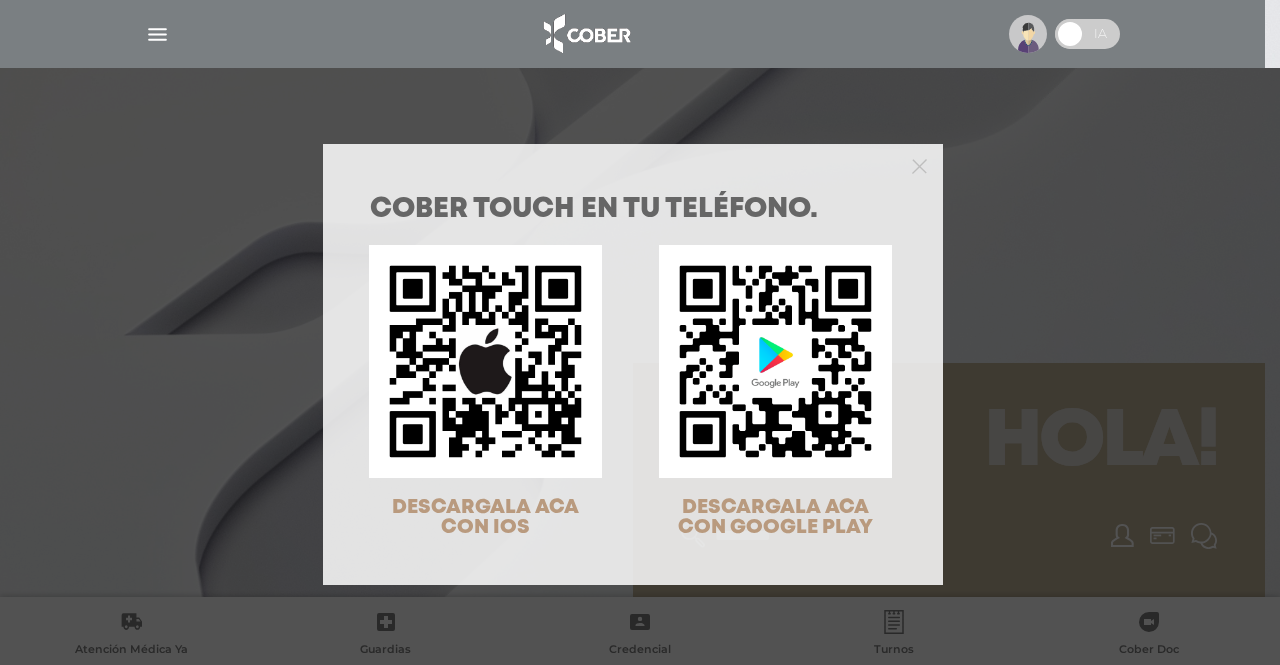scroll, scrollTop: 0, scrollLeft: 0, axis: both 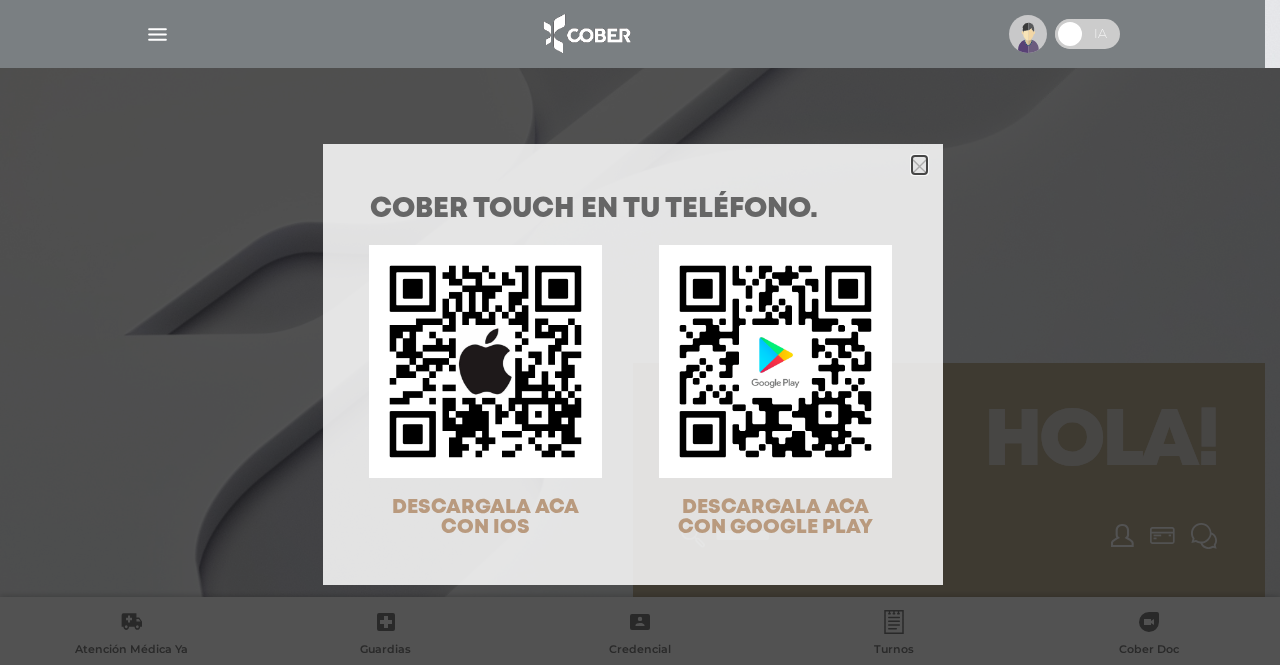 click 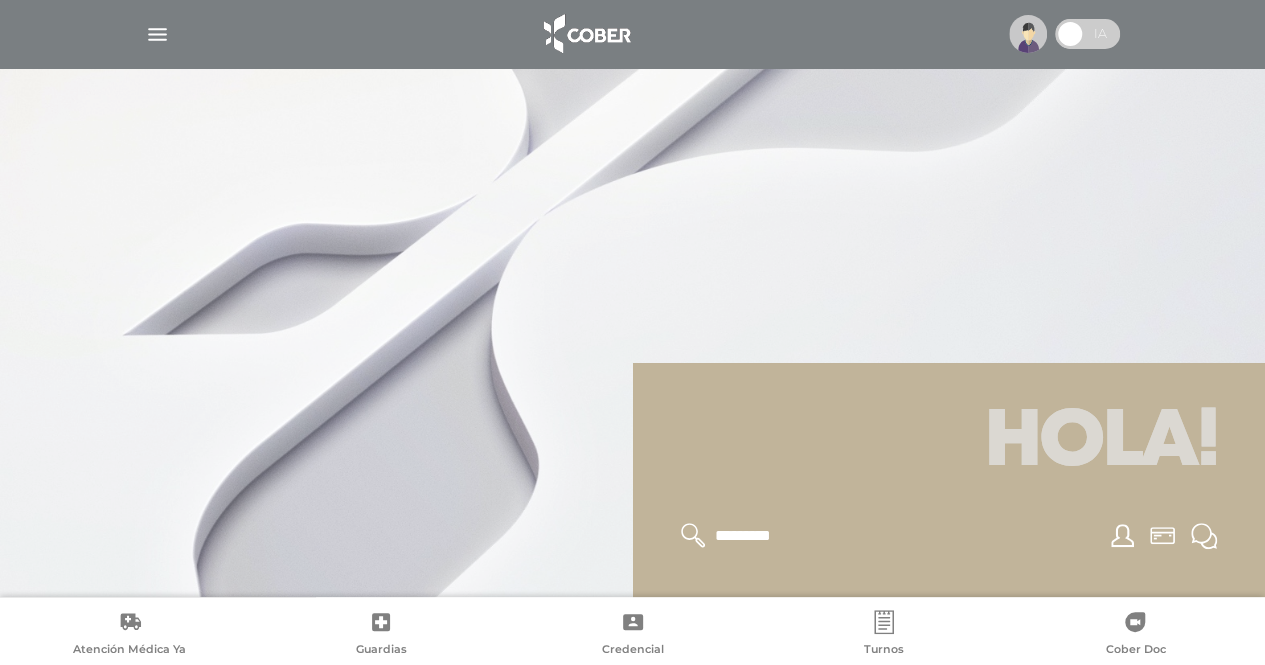 click at bounding box center [157, 34] 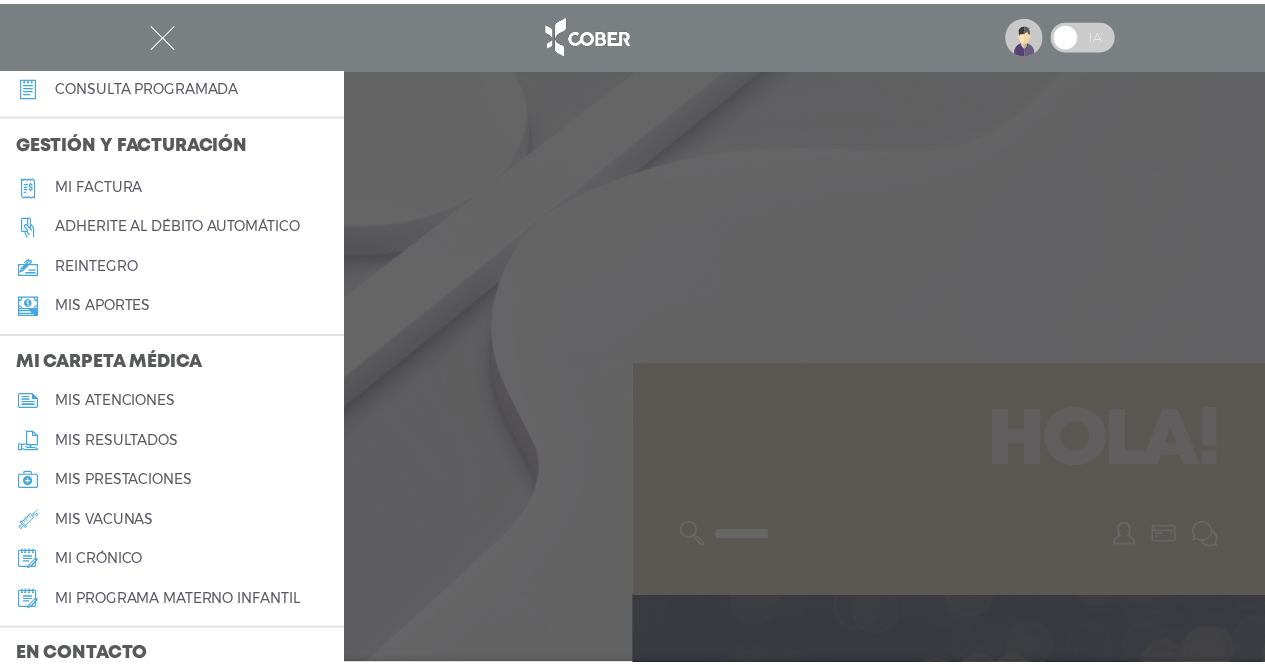 scroll, scrollTop: 877, scrollLeft: 0, axis: vertical 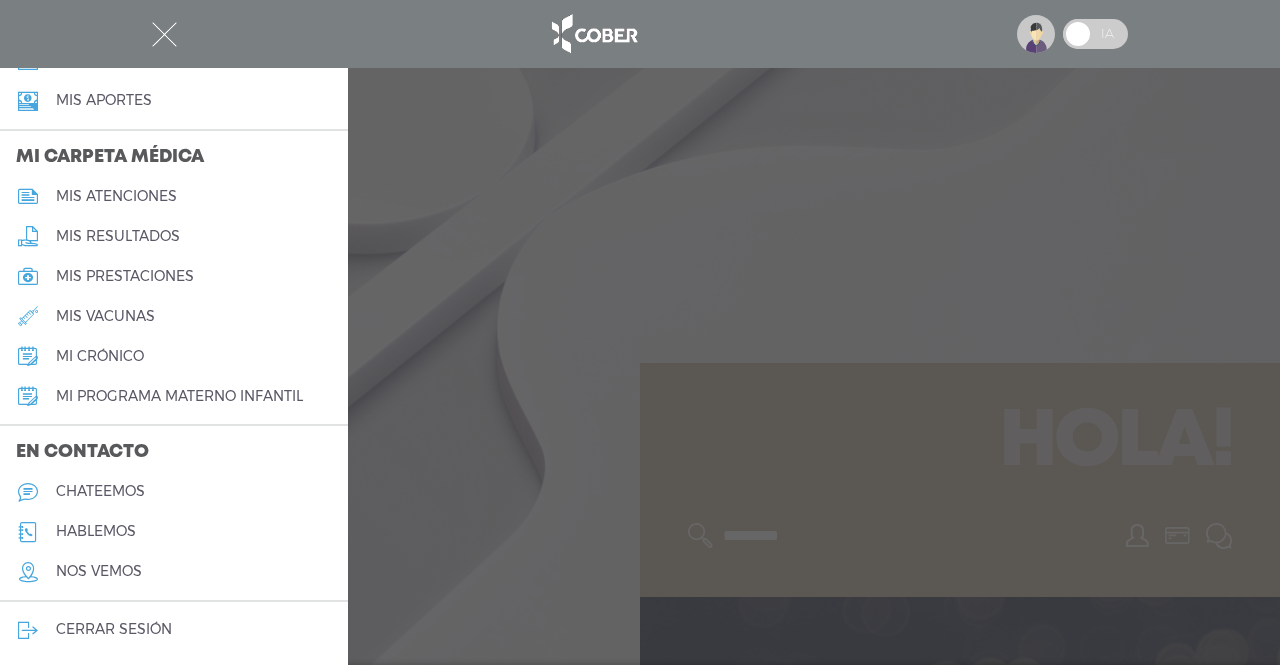 click on "chateemos" at bounding box center [100, 491] 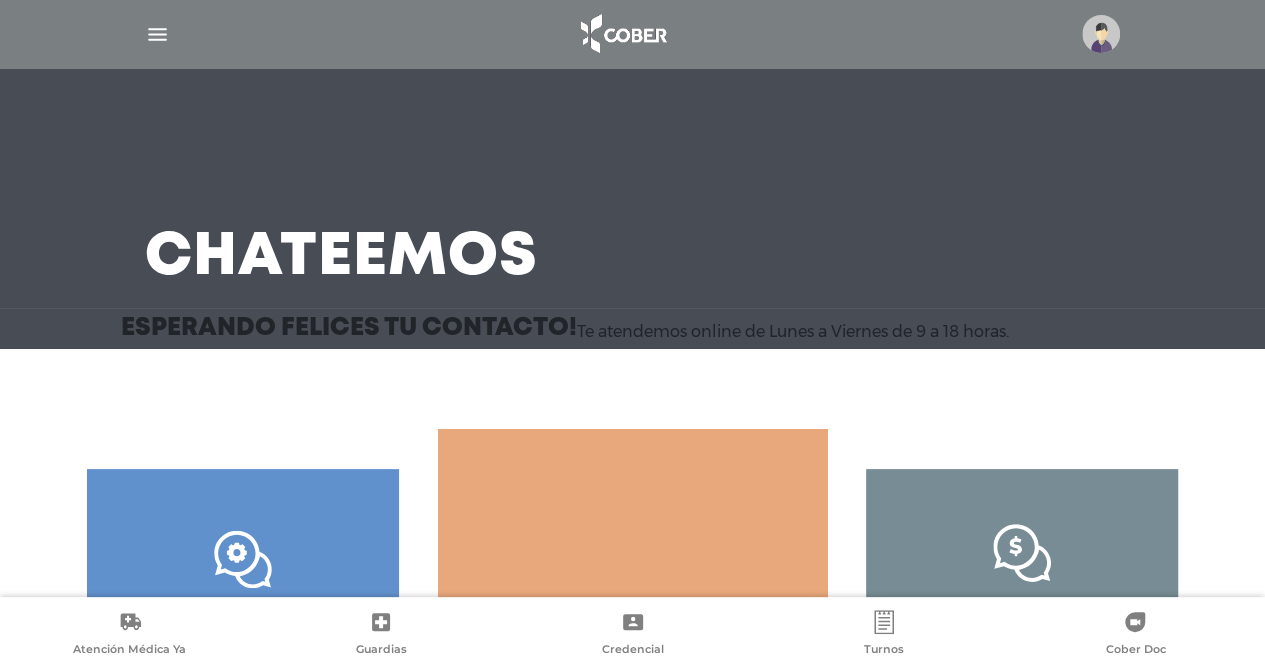 scroll, scrollTop: 232, scrollLeft: 0, axis: vertical 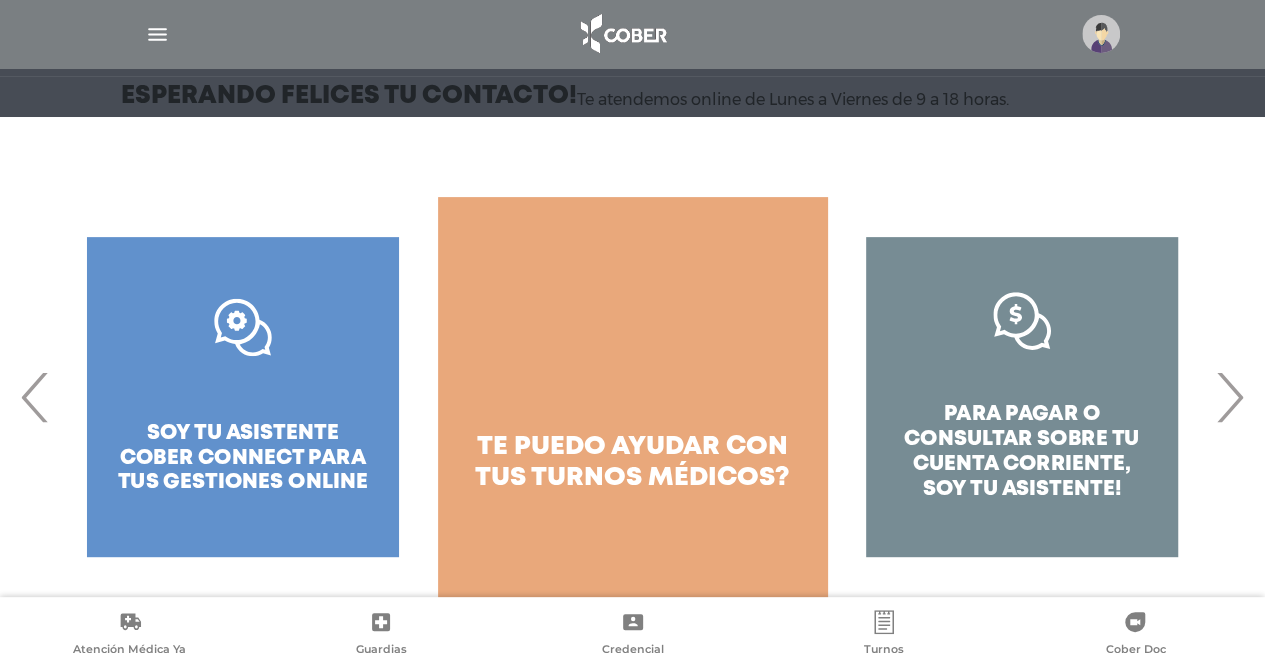 click on "‹" at bounding box center (35, 397) 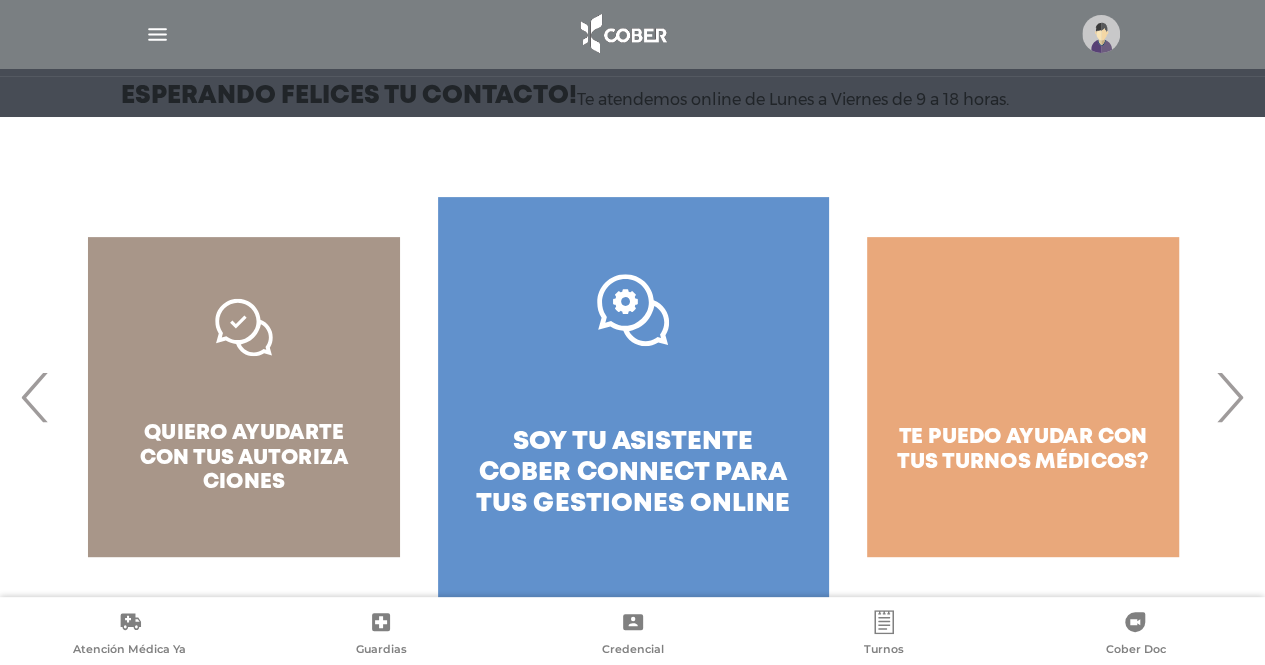 click on ".st0{fill:#FFFFFF;}
soy tu asistente cober connect para tus
gestiones online" at bounding box center [633, 397] 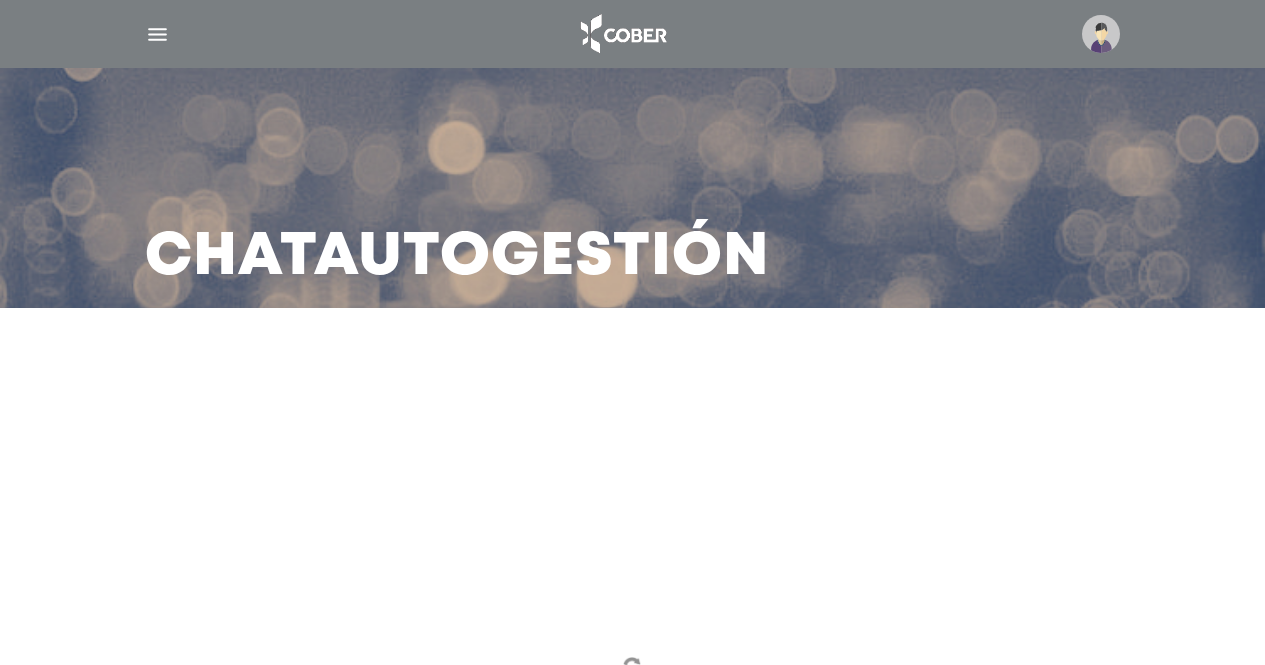 scroll, scrollTop: 0, scrollLeft: 0, axis: both 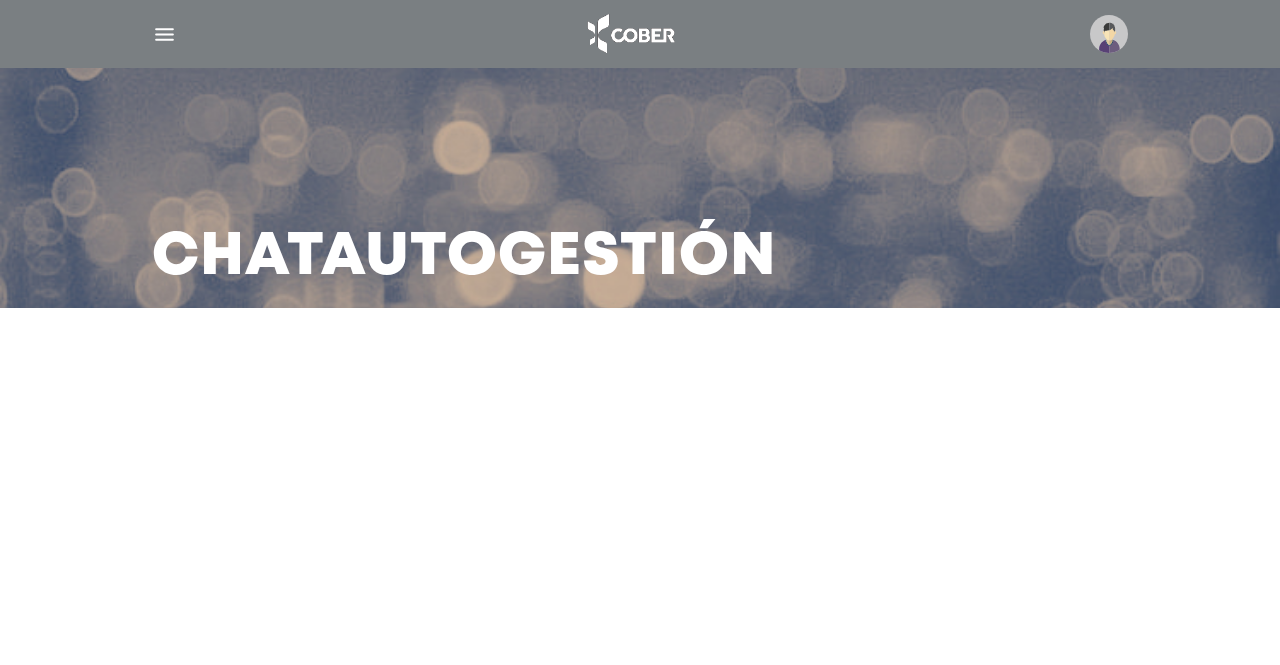 click at bounding box center (1109, 34) 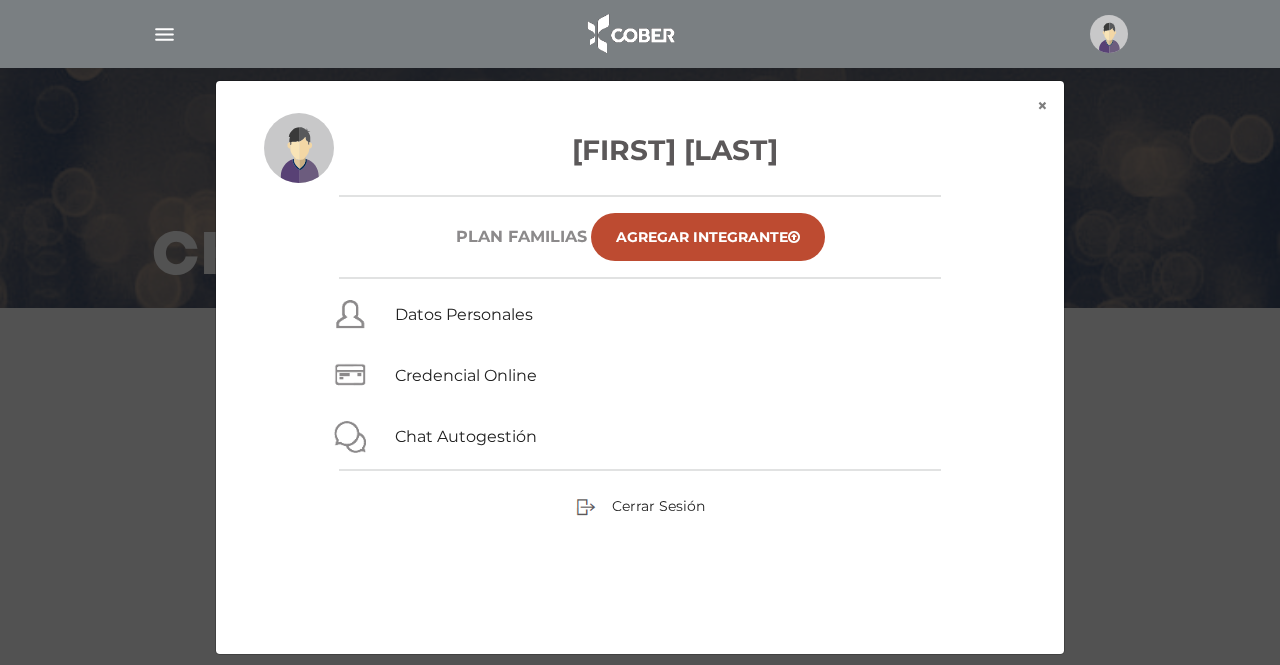click at bounding box center [1109, 34] 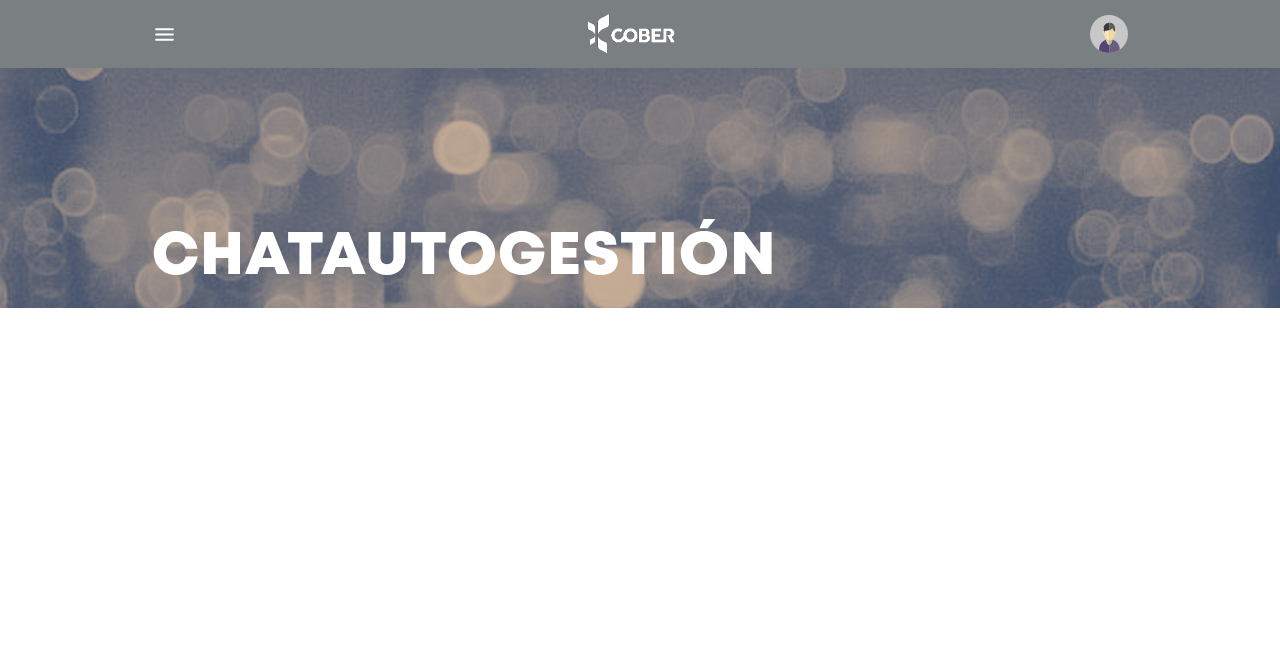 drag, startPoint x: 1071, startPoint y: 315, endPoint x: 1105, endPoint y: 39, distance: 278.0863 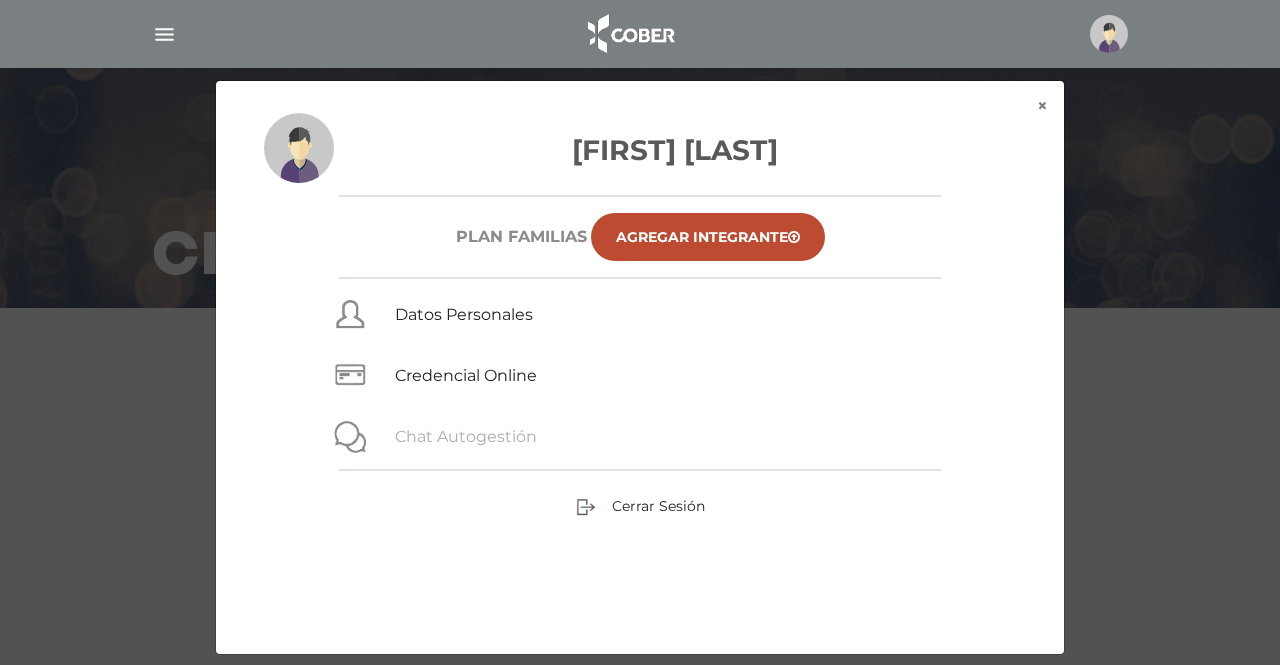 click on "Chat Autogestión" at bounding box center [466, 436] 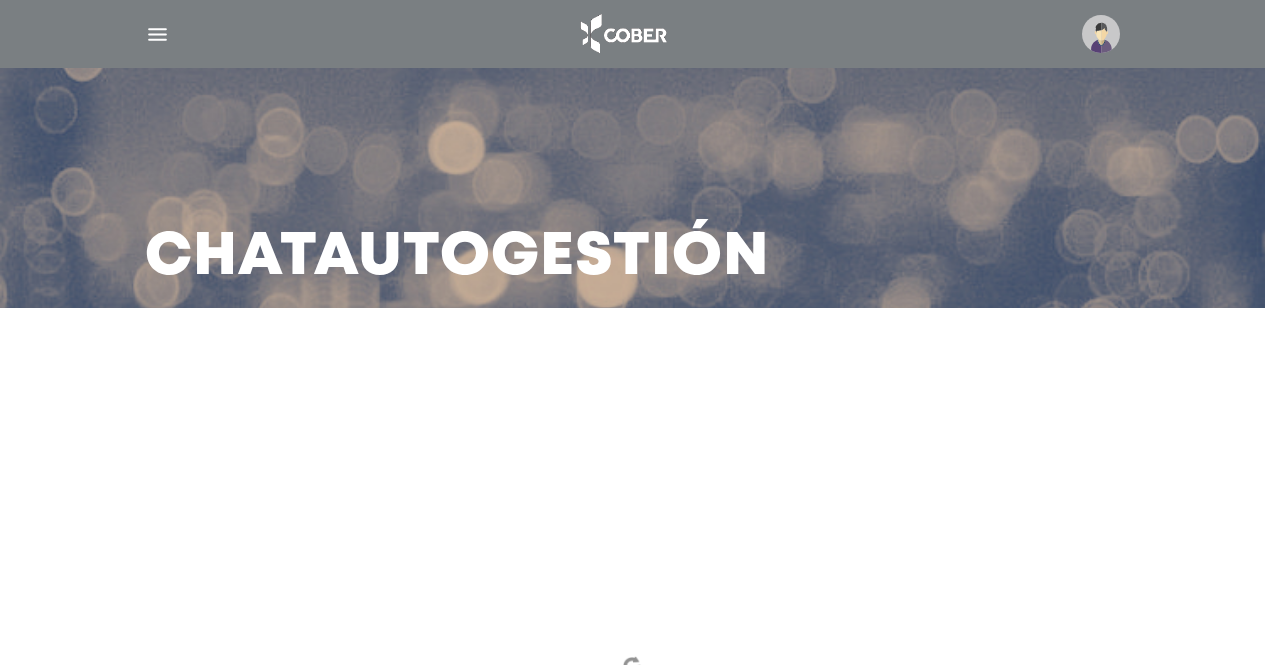 scroll, scrollTop: 0, scrollLeft: 0, axis: both 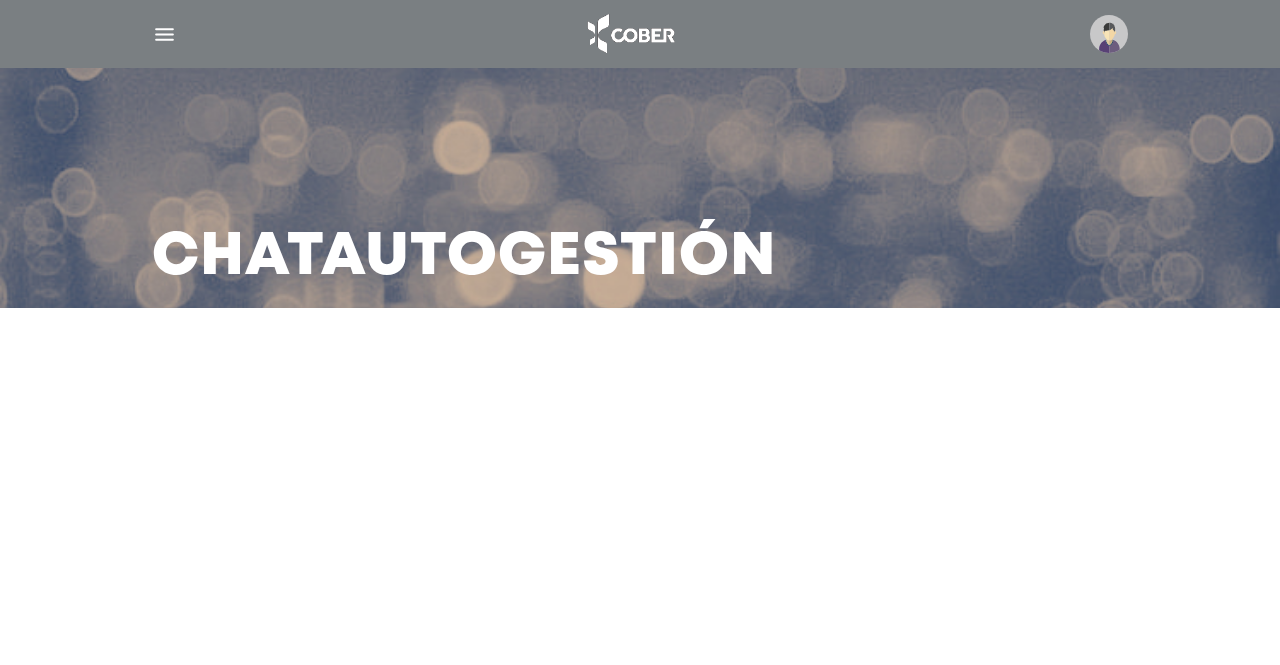 drag, startPoint x: 1045, startPoint y: 0, endPoint x: 603, endPoint y: 382, distance: 584.1986 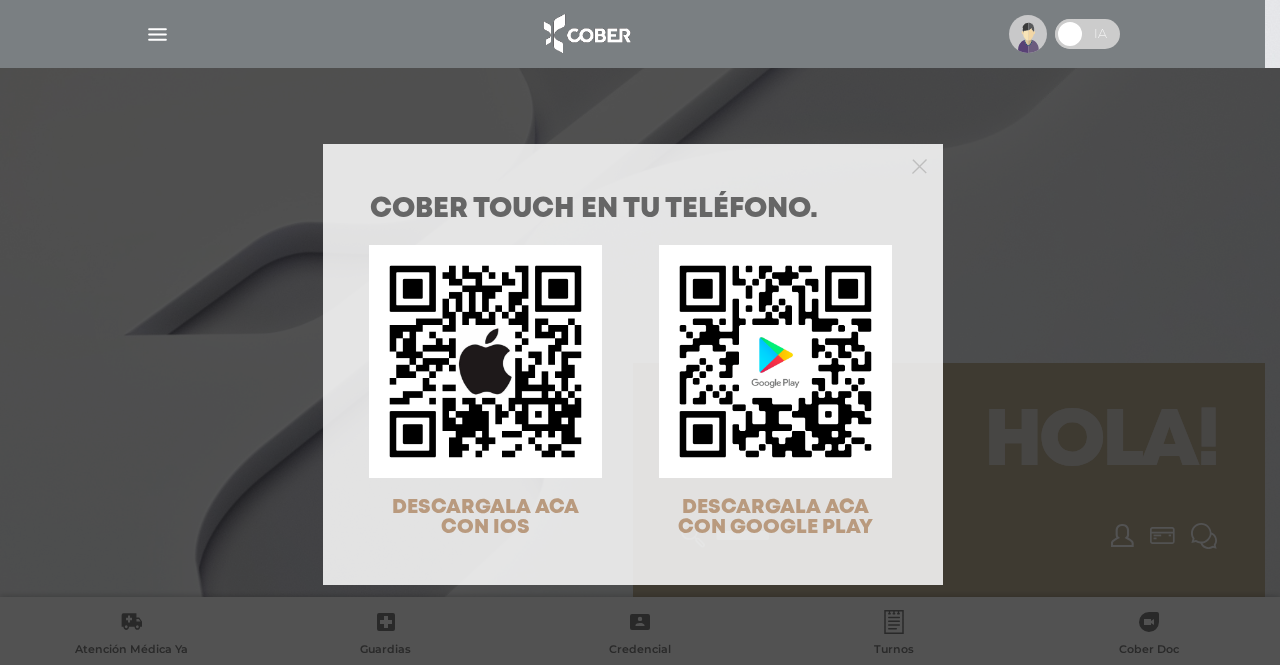 scroll, scrollTop: 0, scrollLeft: 0, axis: both 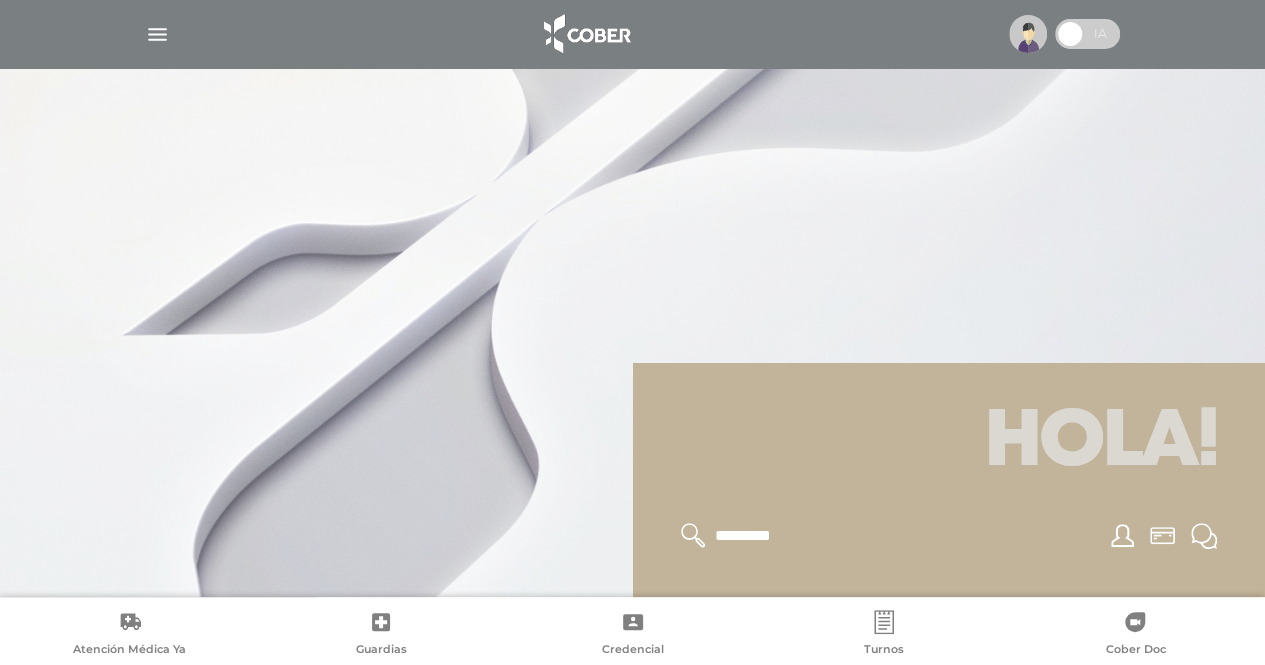 click at bounding box center [157, 34] 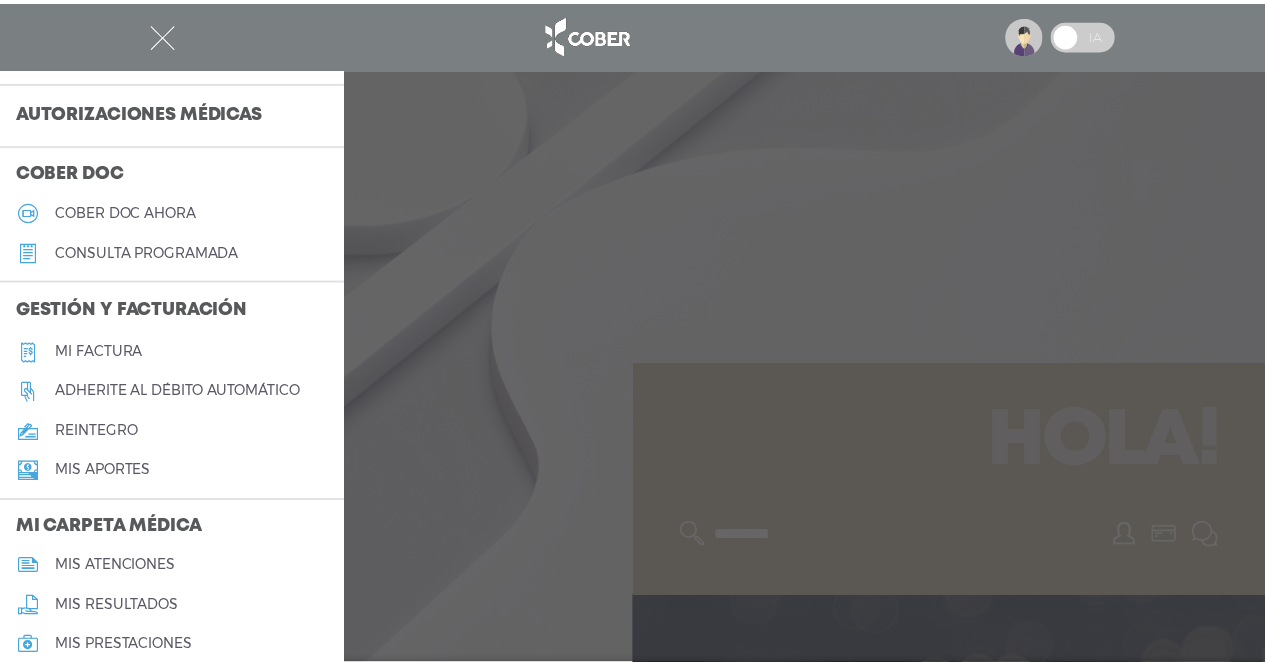 scroll, scrollTop: 877, scrollLeft: 0, axis: vertical 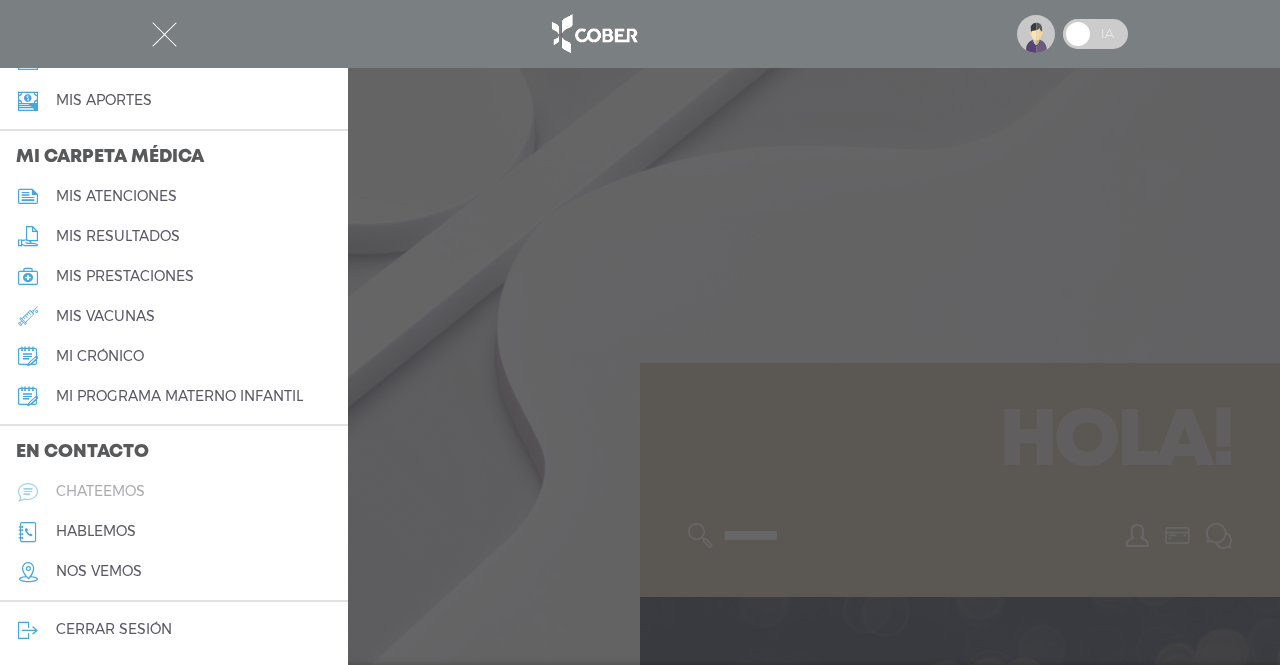 click on "chateemos" at bounding box center (100, 491) 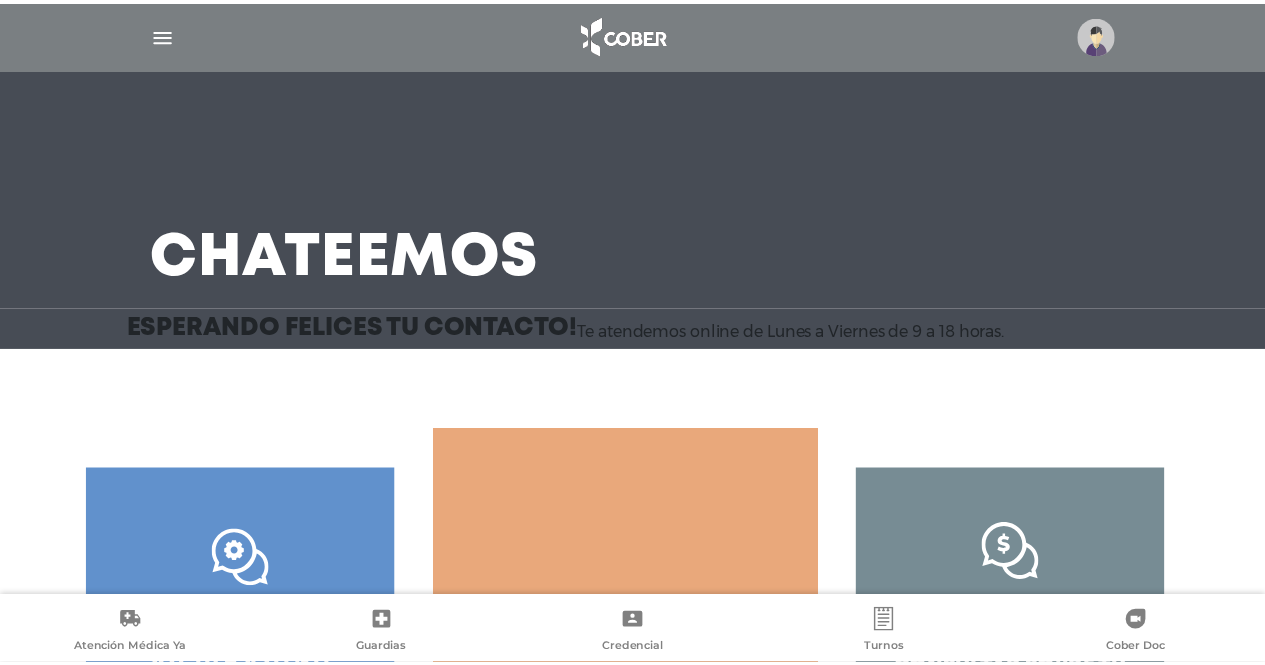 scroll, scrollTop: 0, scrollLeft: 0, axis: both 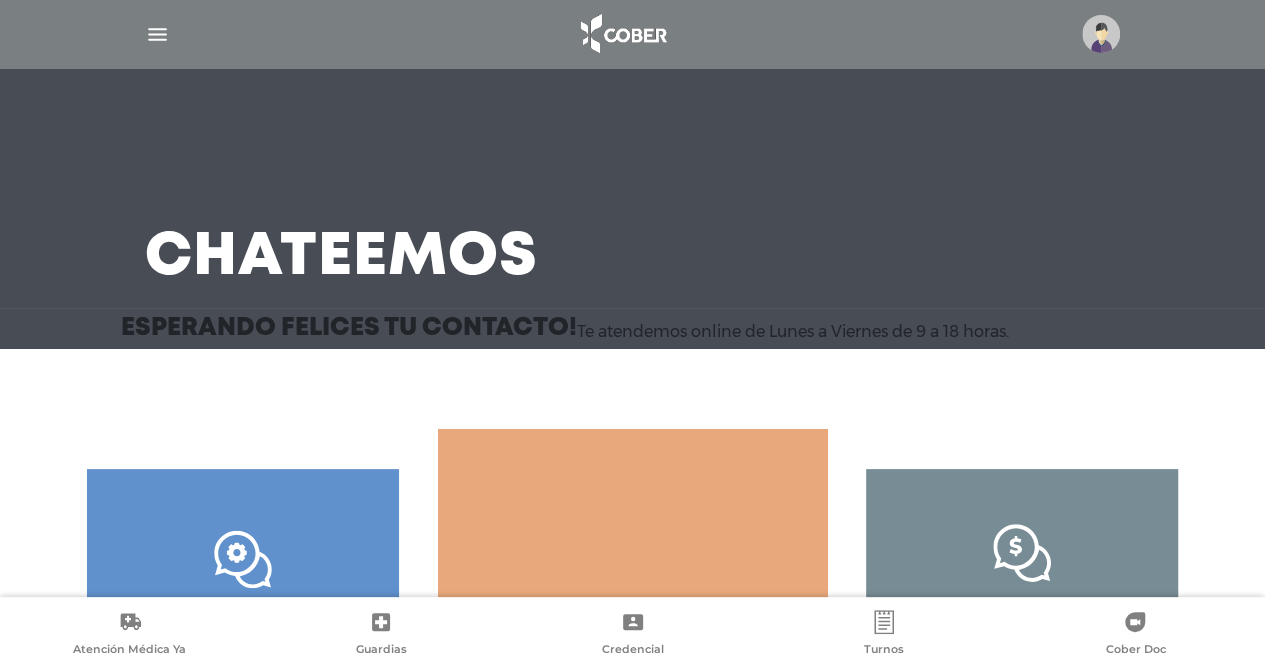 click on "Chateemos" at bounding box center (341, 258) 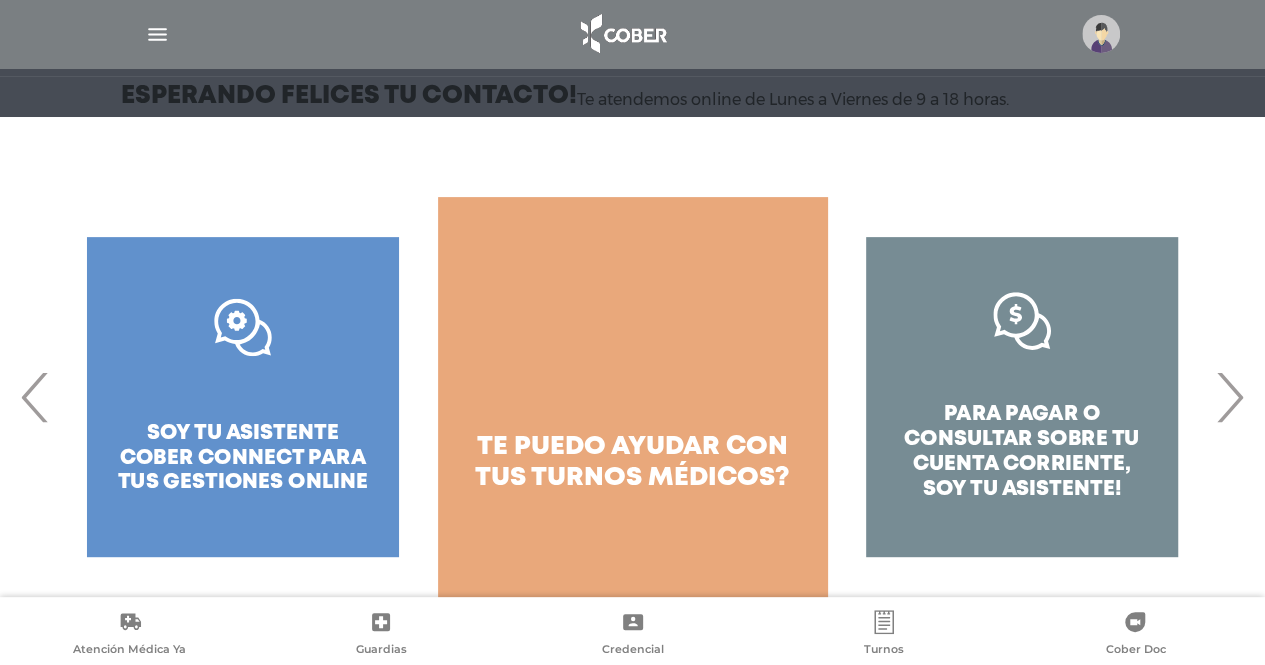 click on "te puedo ayudar con tus
turnos médicos?" at bounding box center (633, 397) 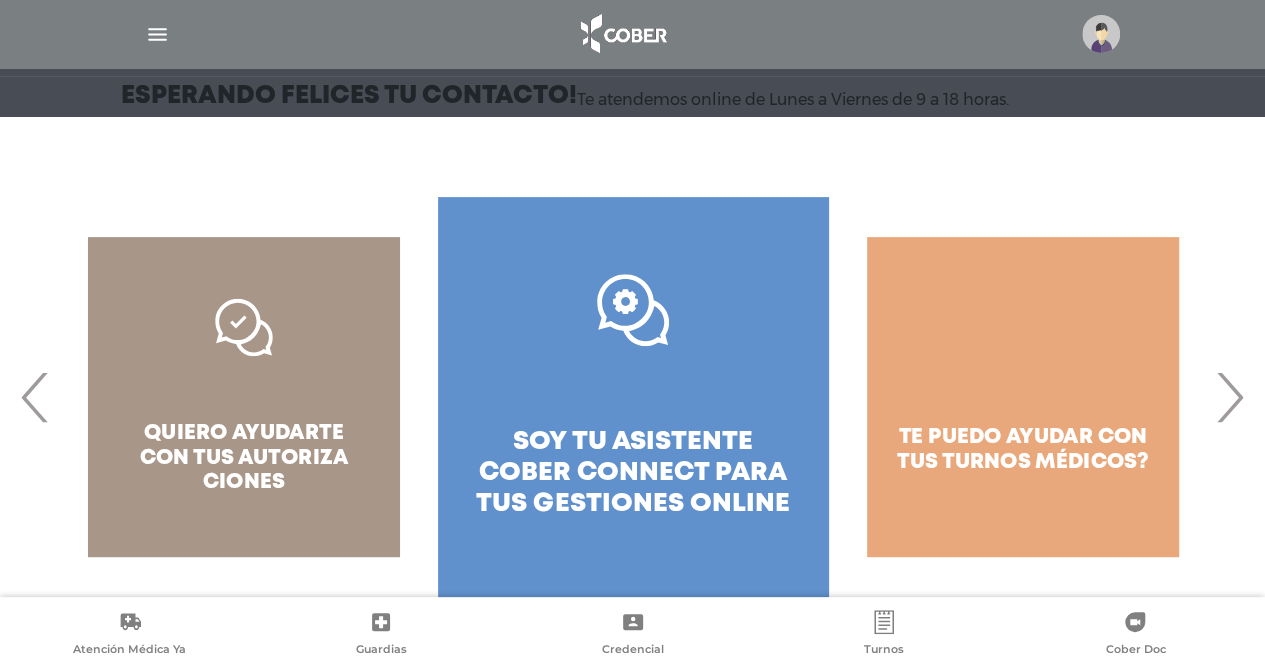 click on ".st0{fill:#FFFFFF;}
soy tu asistente cober connect para tus
gestiones online" at bounding box center (633, 397) 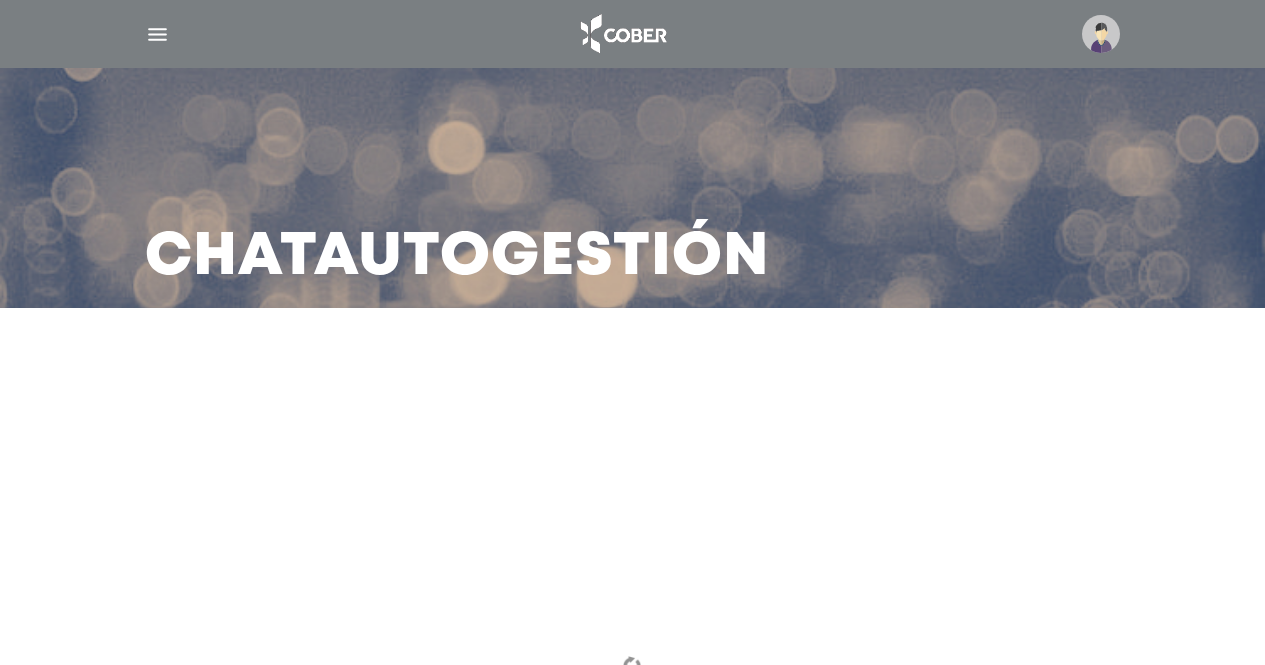 scroll, scrollTop: 0, scrollLeft: 0, axis: both 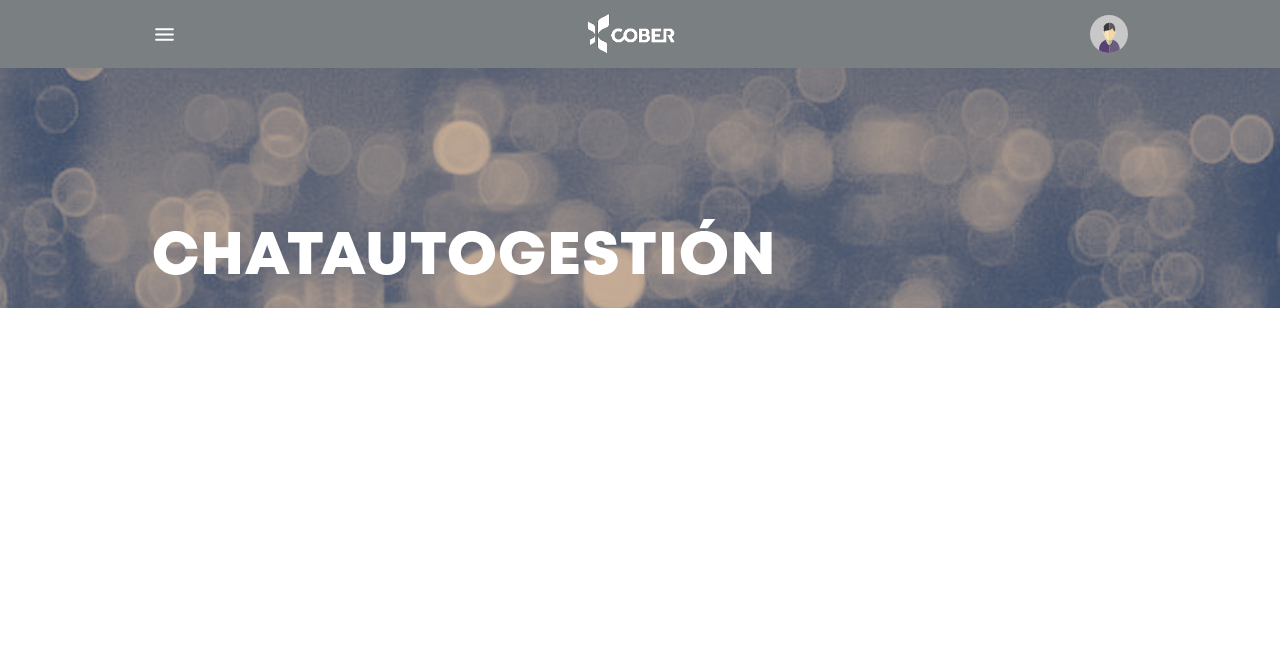 click at bounding box center (1109, 34) 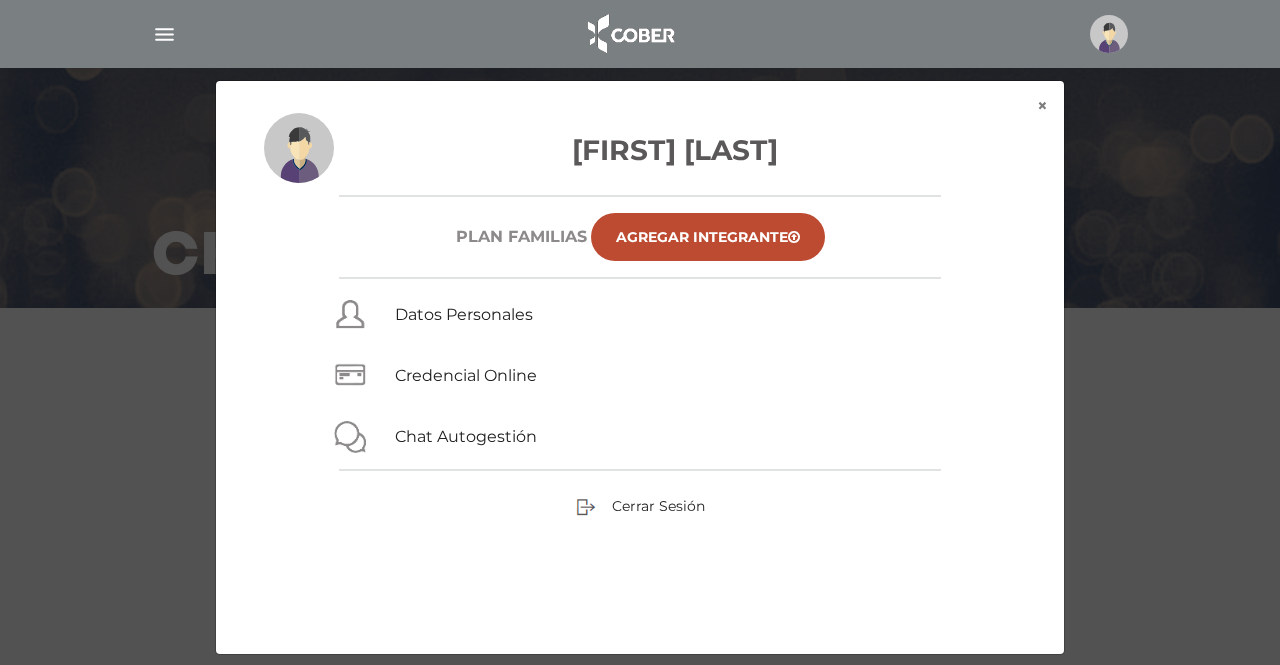 click at bounding box center (1109, 34) 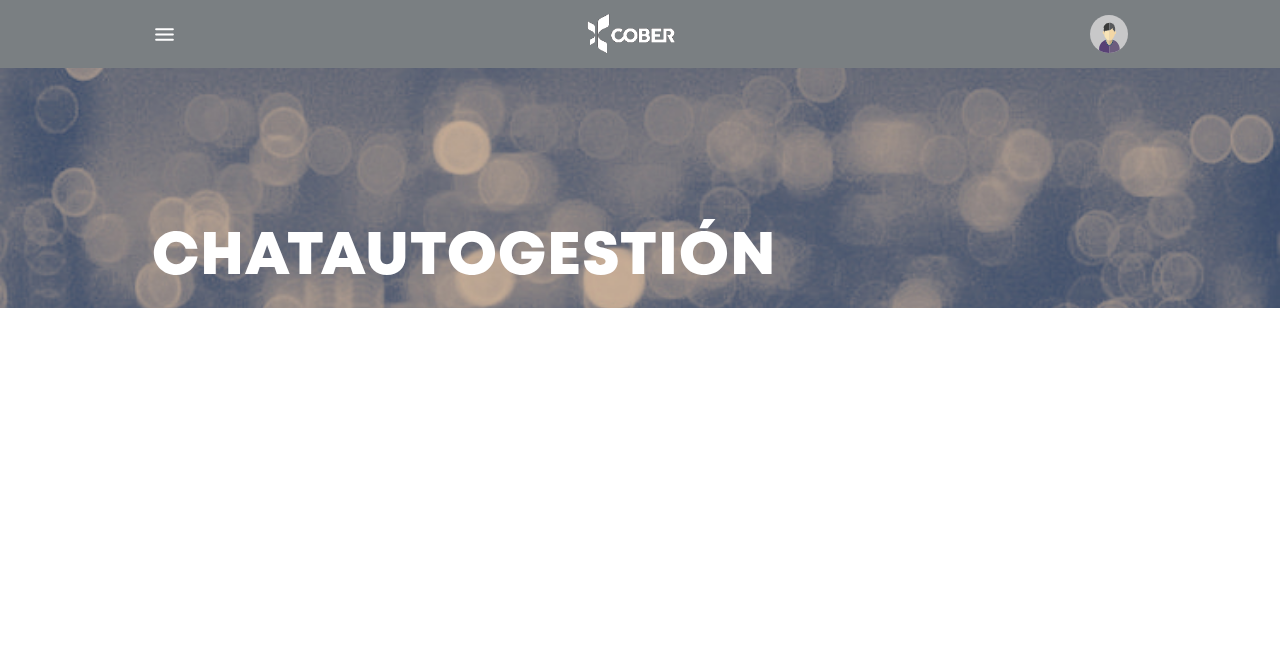 click on "Chat  Autogestión" at bounding box center [640, 332] 